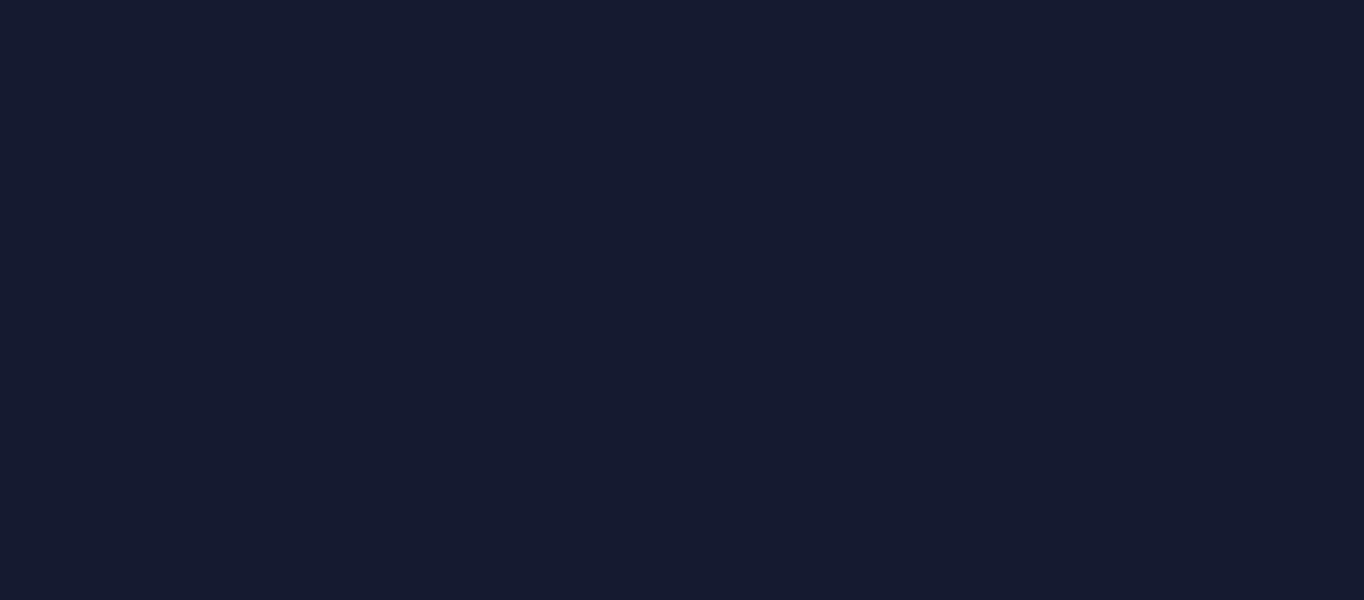 scroll, scrollTop: 0, scrollLeft: 0, axis: both 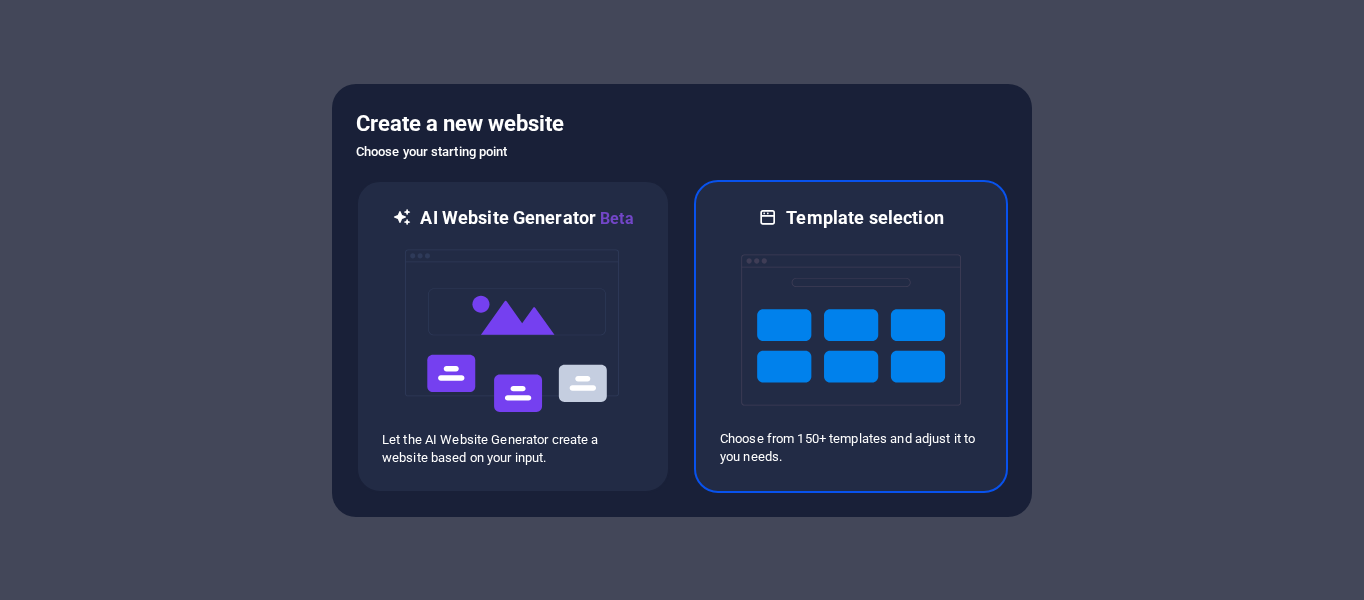 click at bounding box center (851, 330) 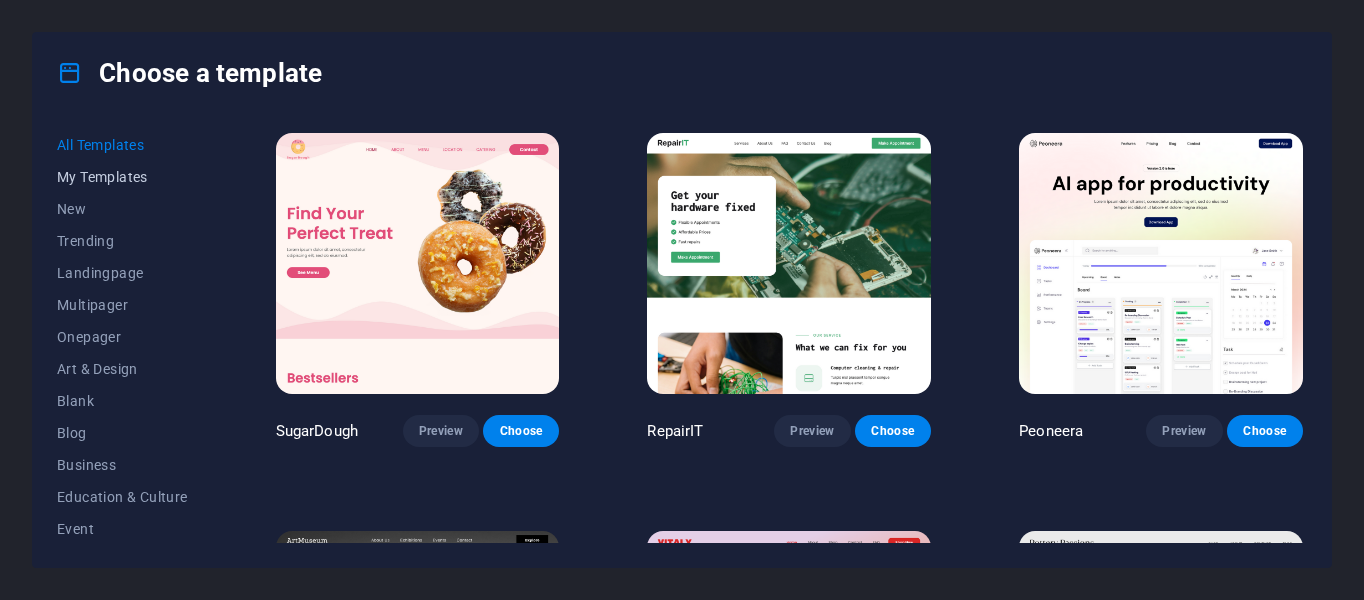 click on "My Templates" at bounding box center (122, 177) 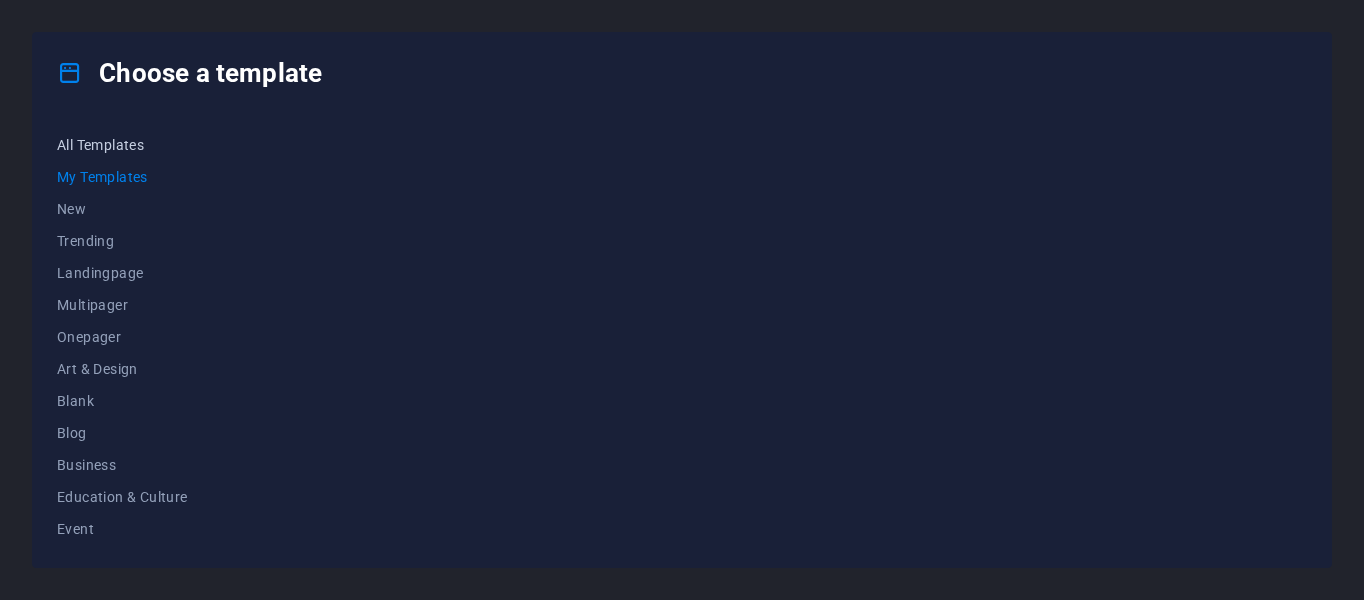 click on "All Templates" at bounding box center [122, 145] 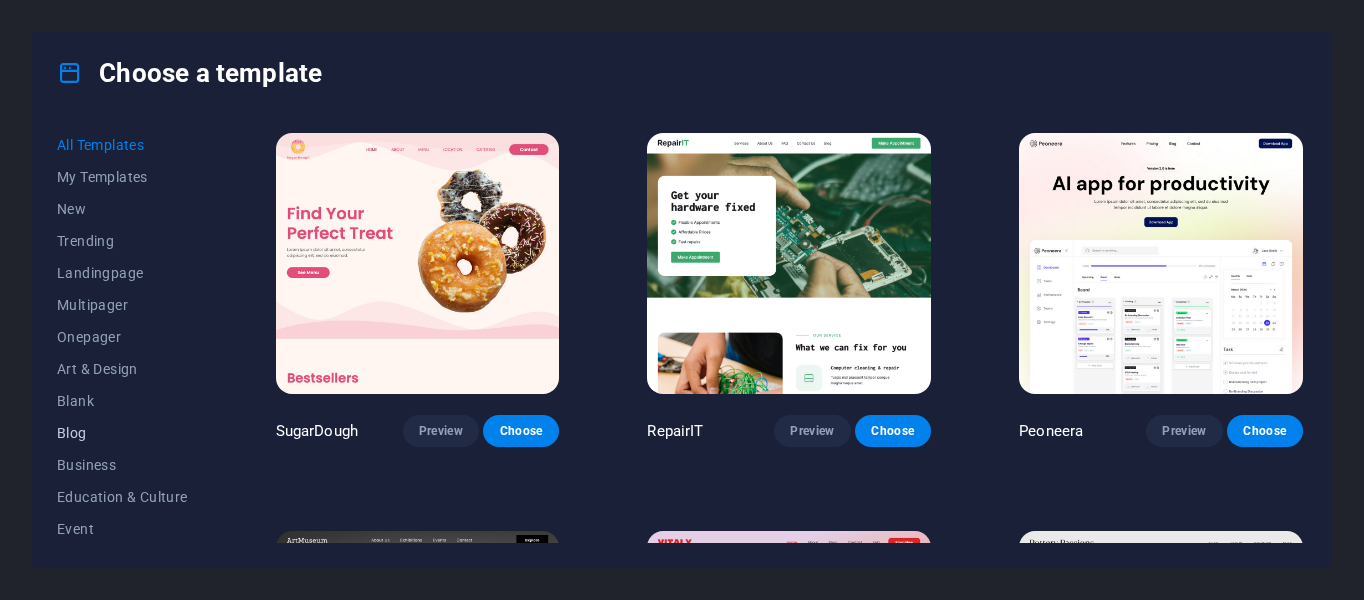 click on "Blog" at bounding box center [122, 433] 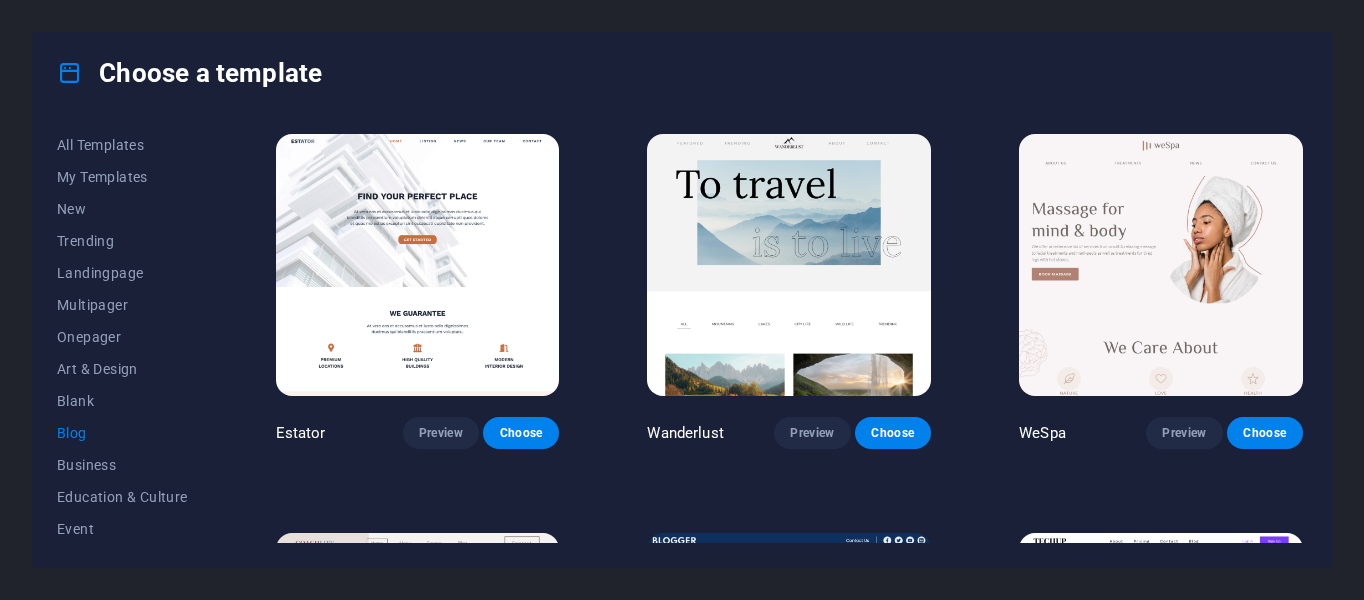 scroll, scrollTop: 1200, scrollLeft: 0, axis: vertical 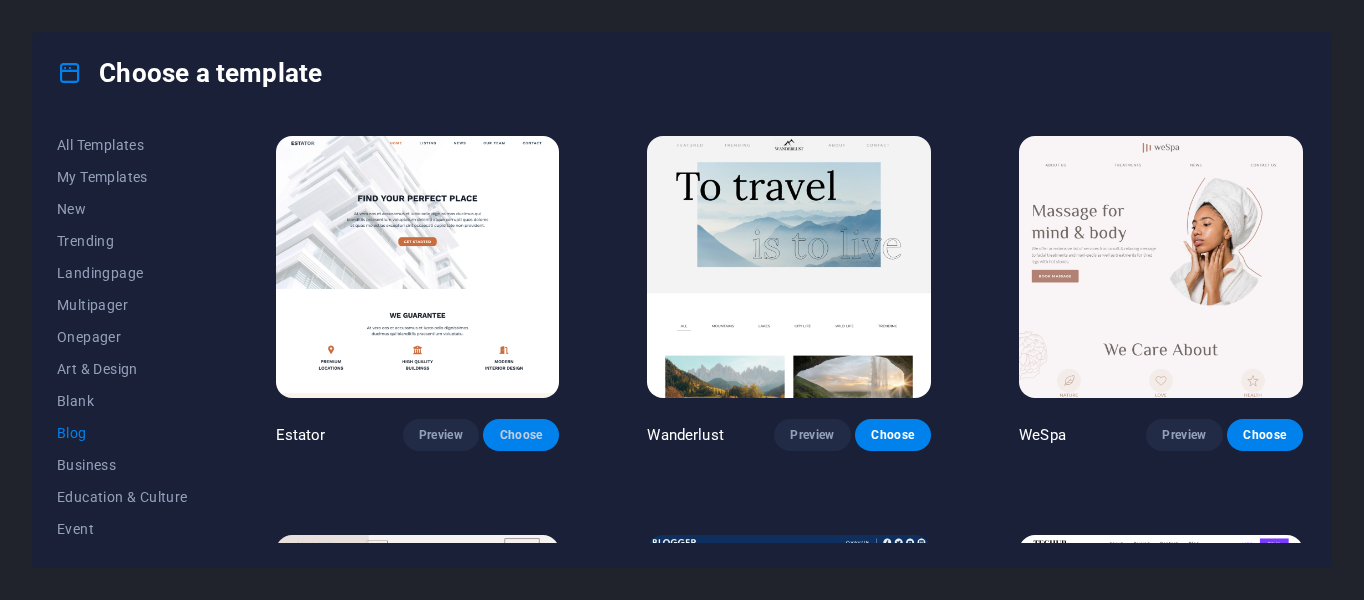click on "Choose" at bounding box center (521, 435) 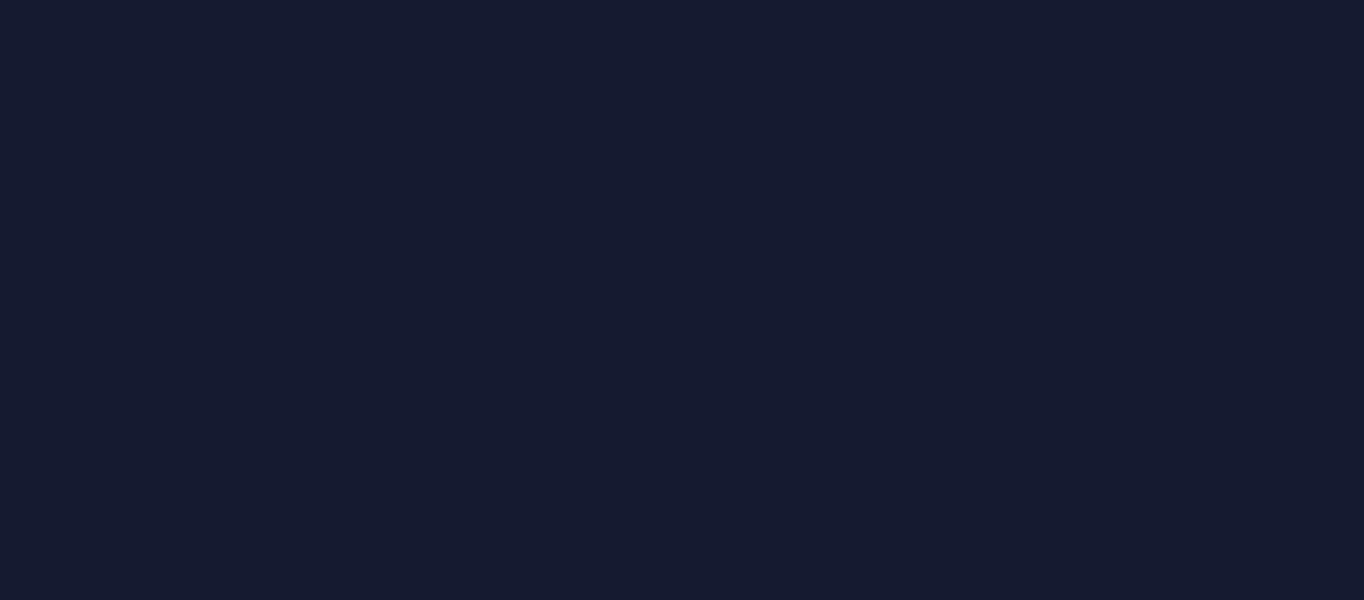 scroll, scrollTop: 0, scrollLeft: 0, axis: both 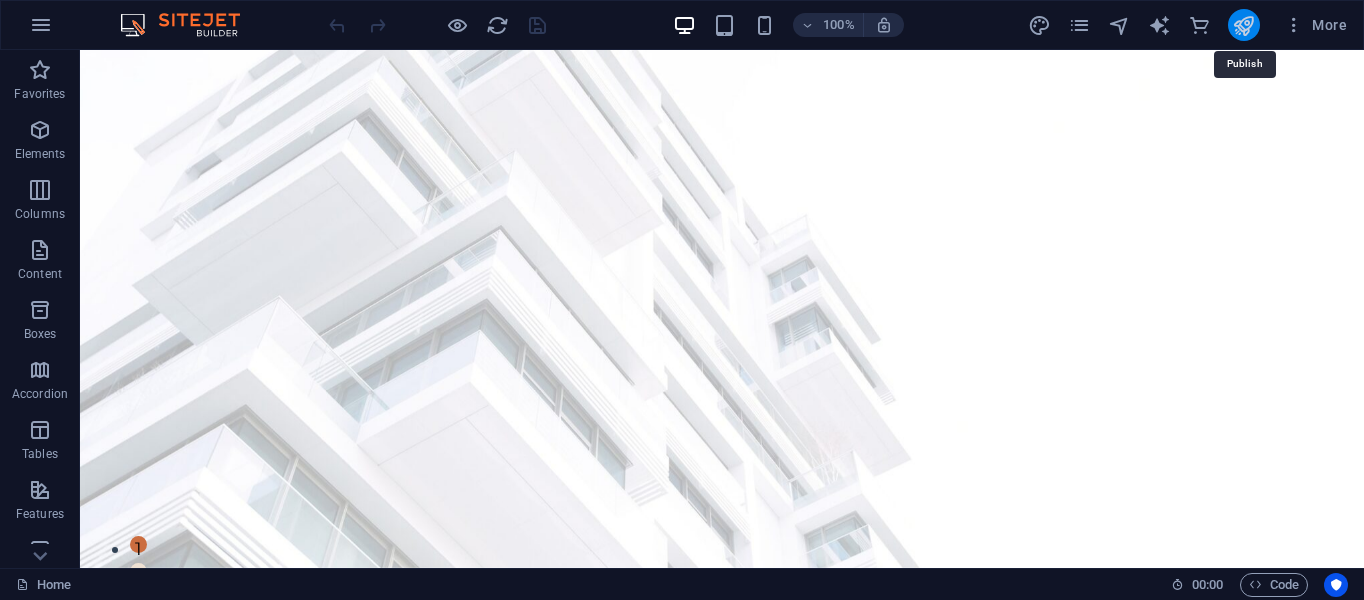 click at bounding box center [1243, 25] 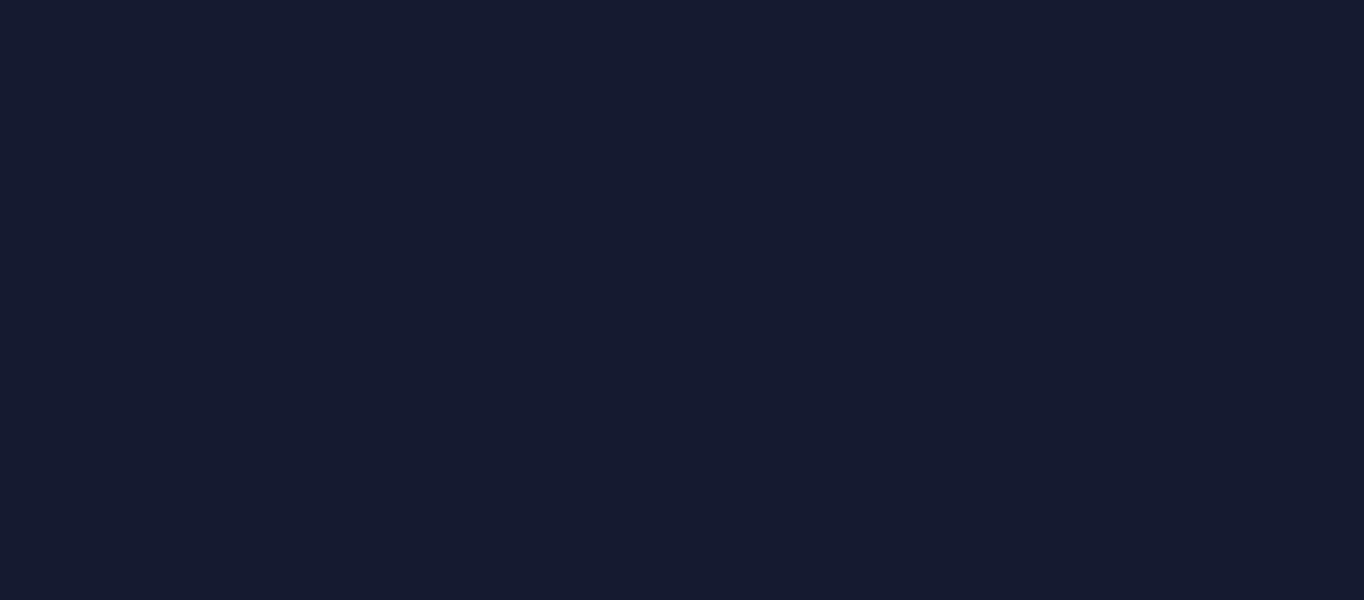 scroll, scrollTop: 0, scrollLeft: 0, axis: both 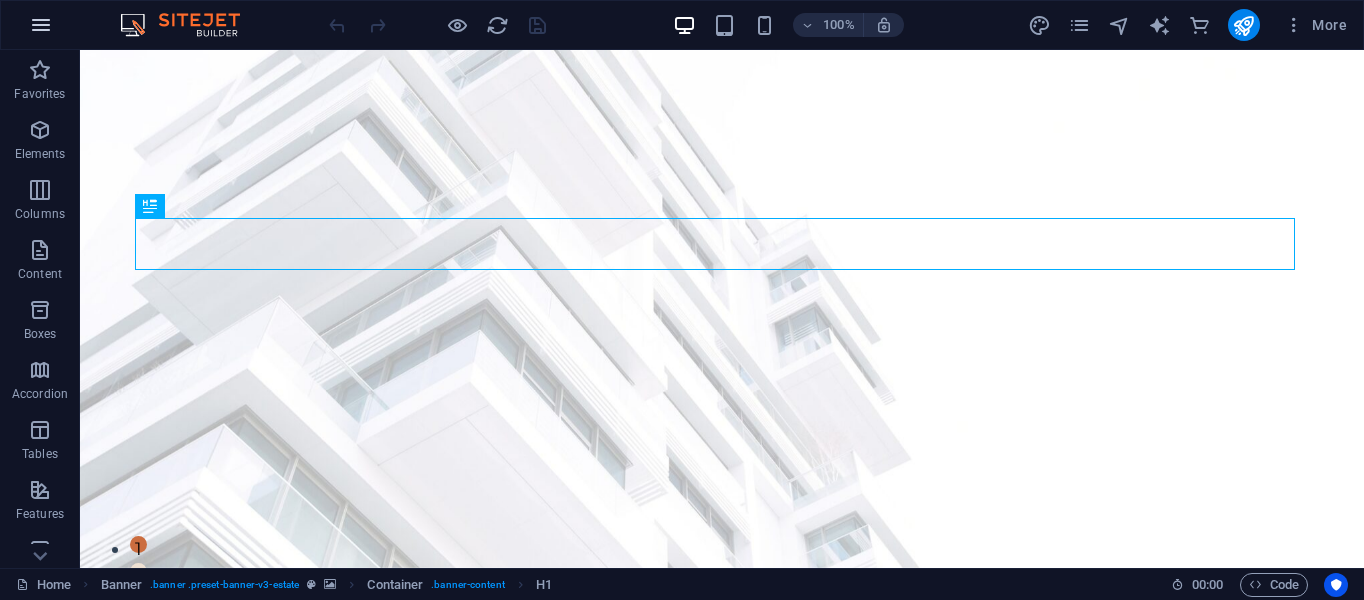click at bounding box center (41, 25) 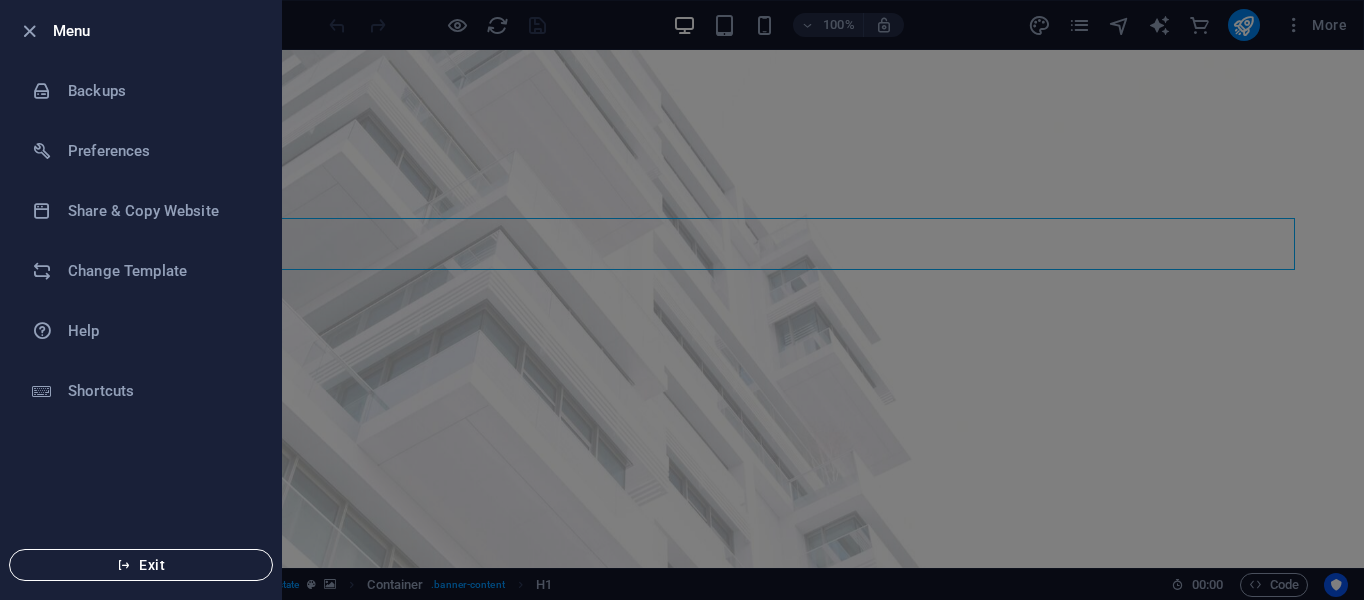 click at bounding box center (124, 565) 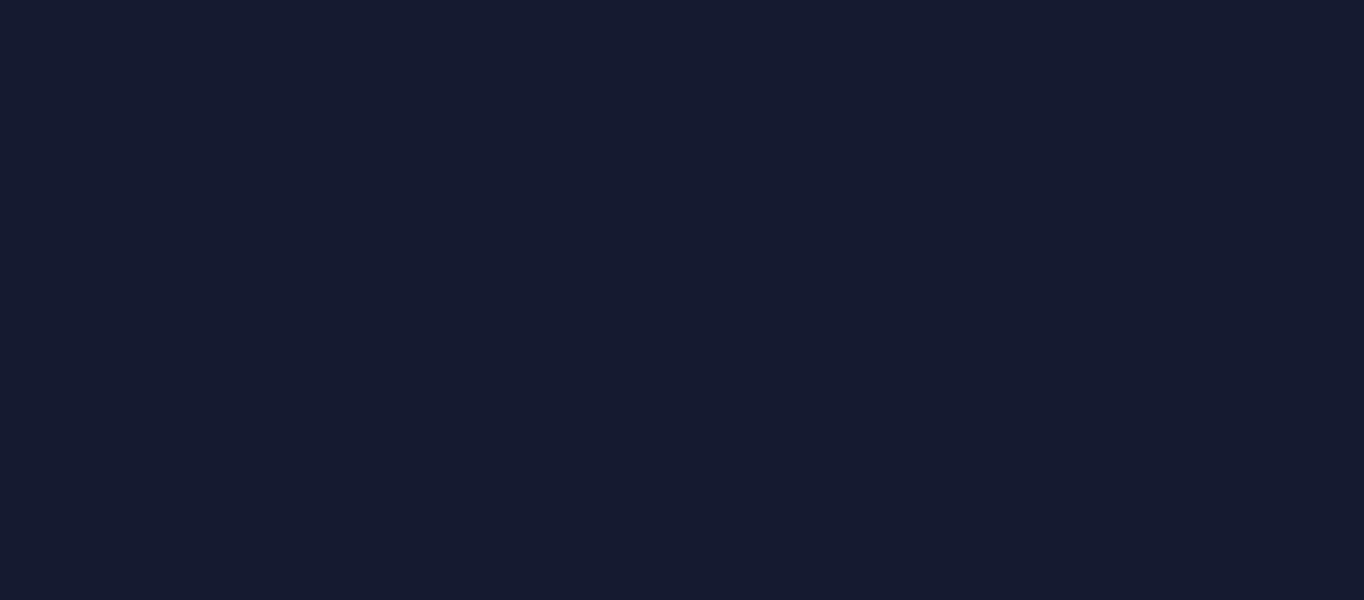 scroll, scrollTop: 0, scrollLeft: 0, axis: both 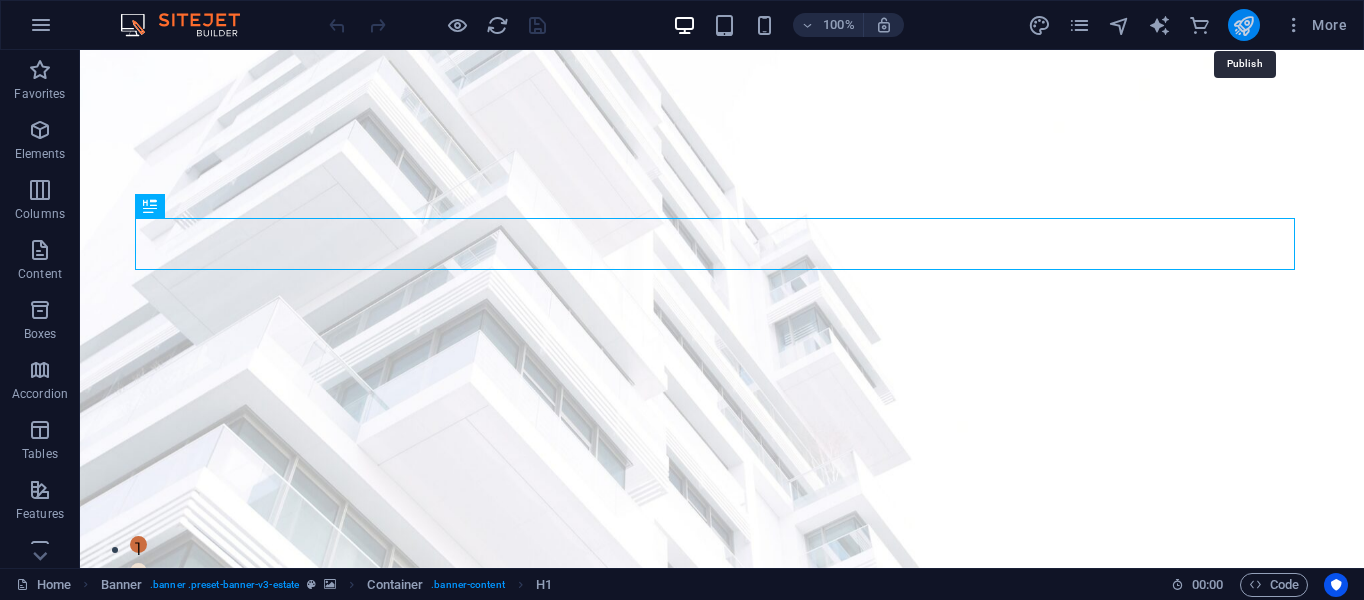 click at bounding box center (1243, 25) 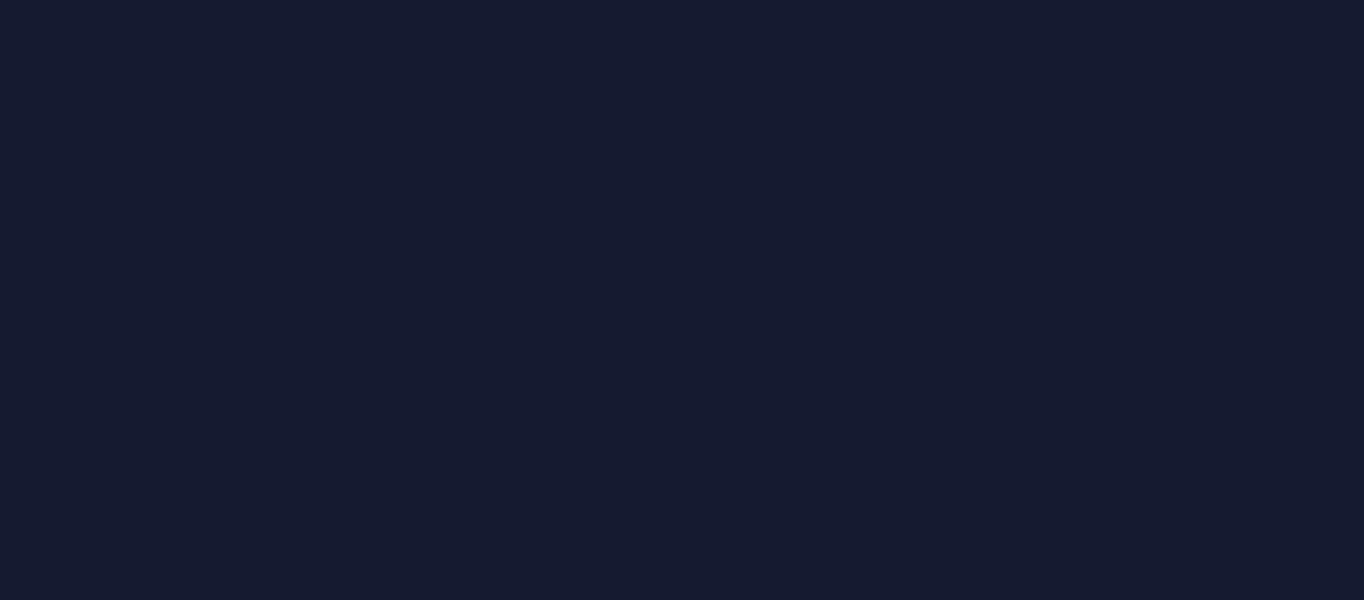 scroll, scrollTop: 0, scrollLeft: 0, axis: both 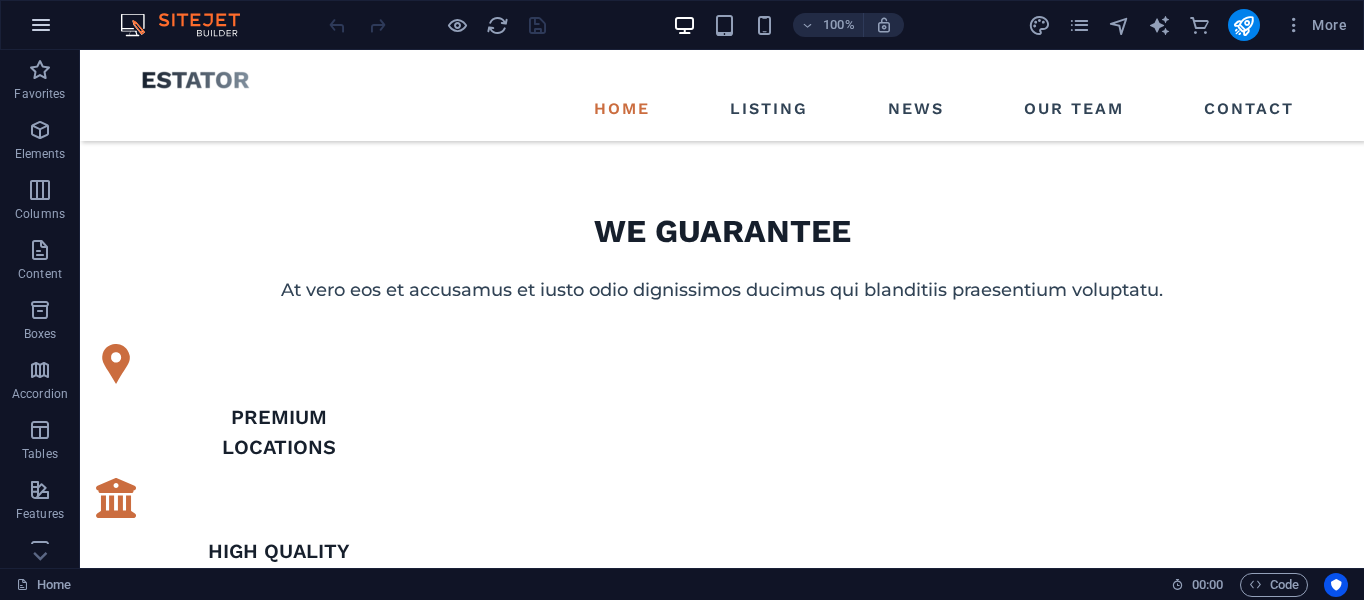 click at bounding box center (41, 25) 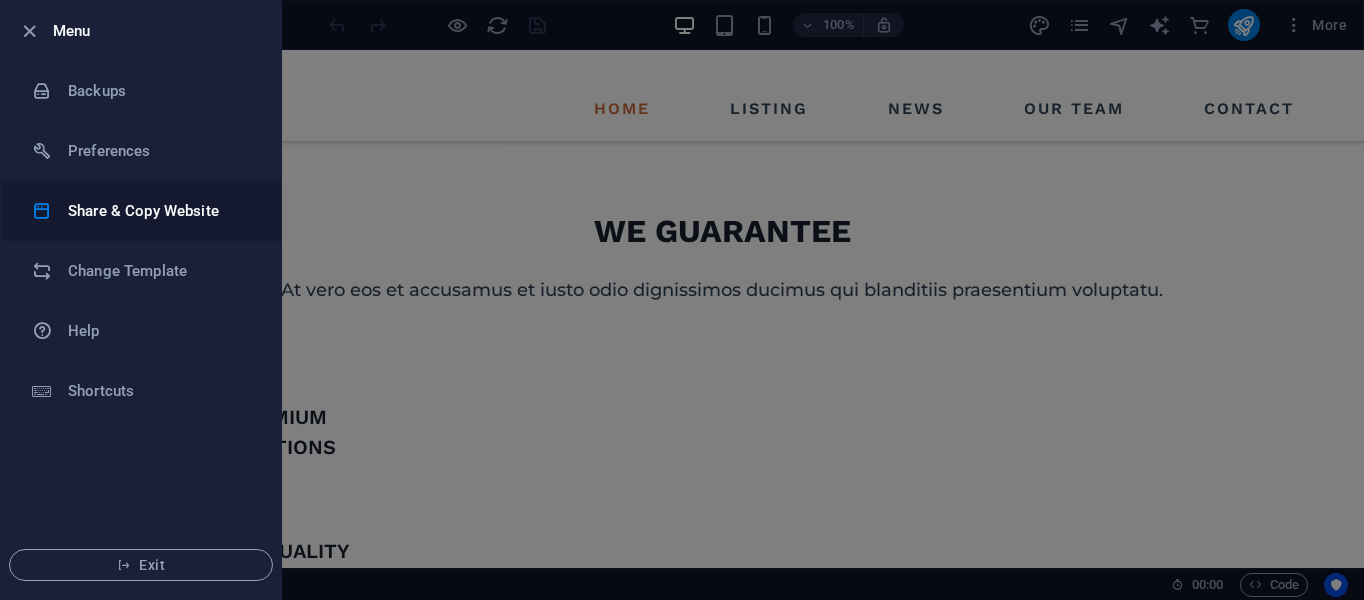 click on "Share & Copy Website" at bounding box center (160, 211) 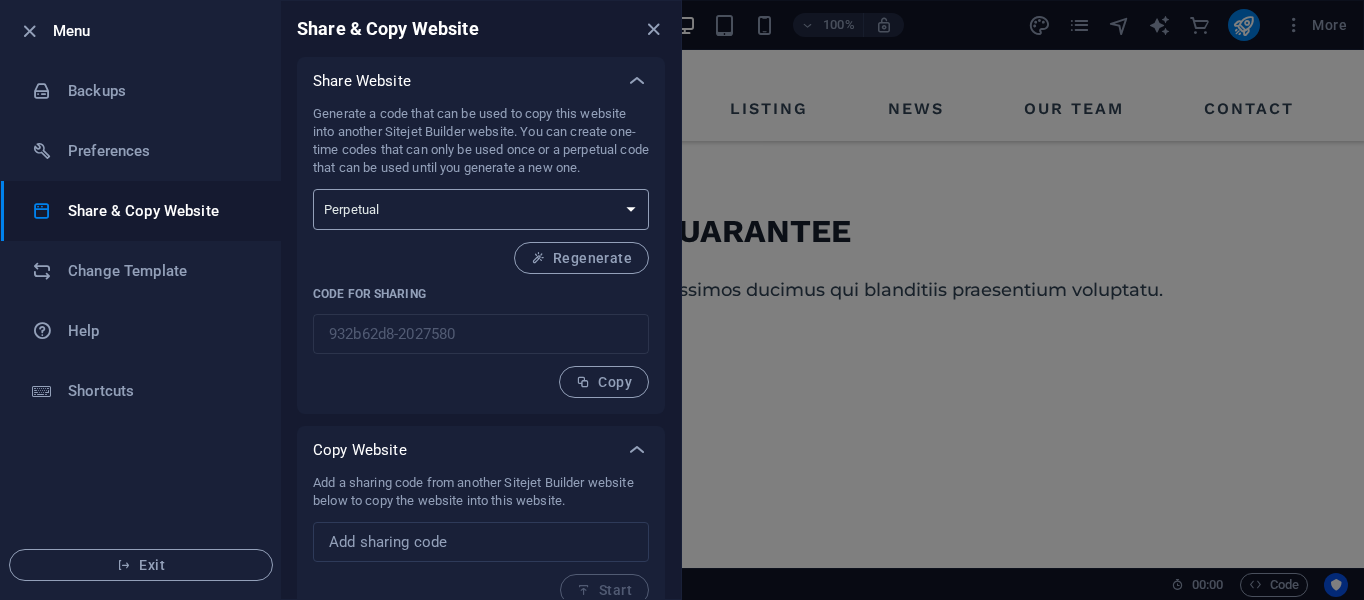 click on "One-time Perpetual" at bounding box center (481, 209) 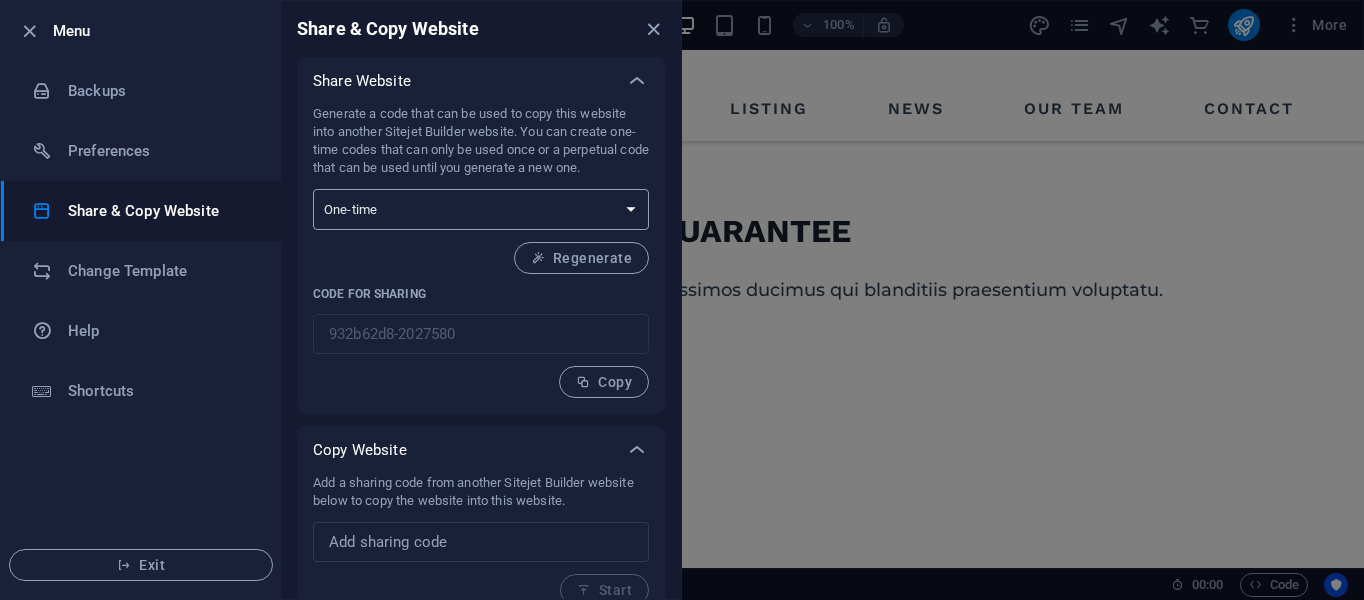click on "One-time Perpetual" at bounding box center (481, 209) 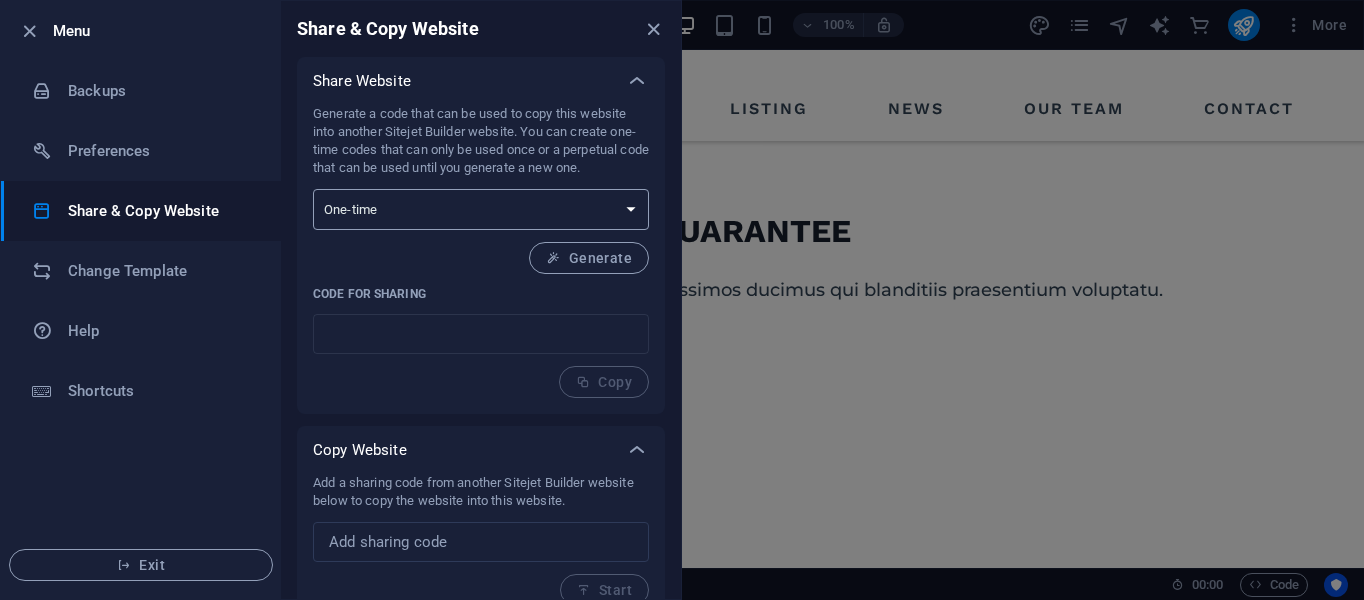 click on "One-time Perpetual" at bounding box center [481, 209] 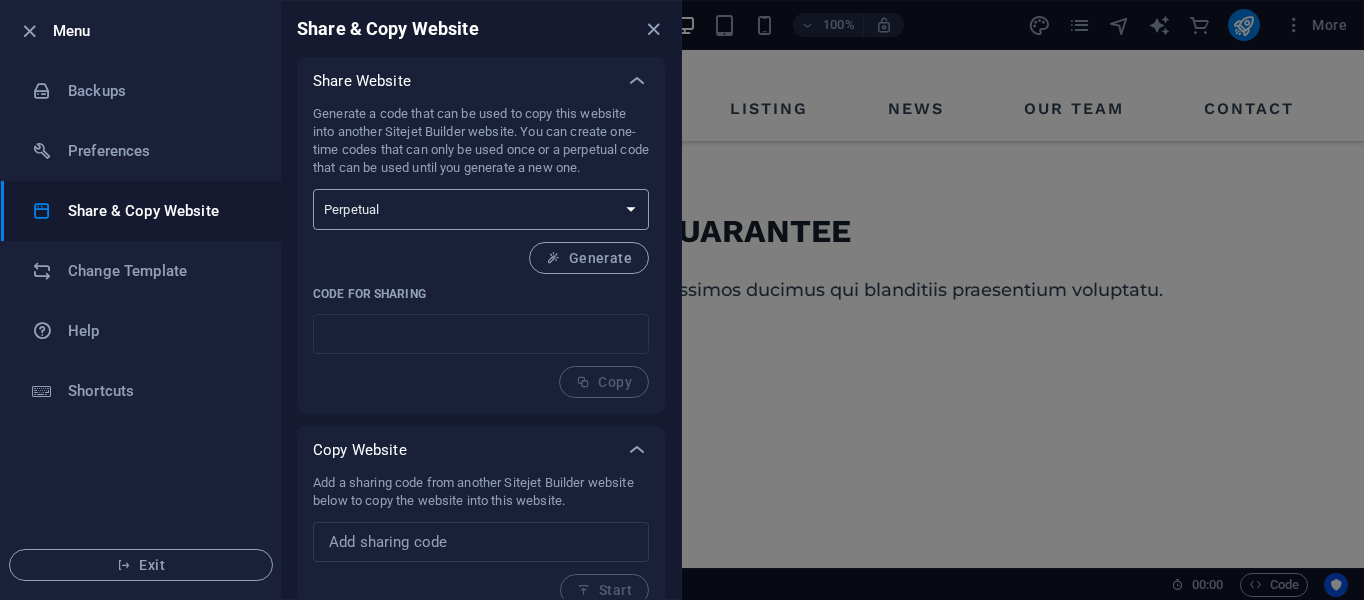 click on "One-time Perpetual" at bounding box center (481, 209) 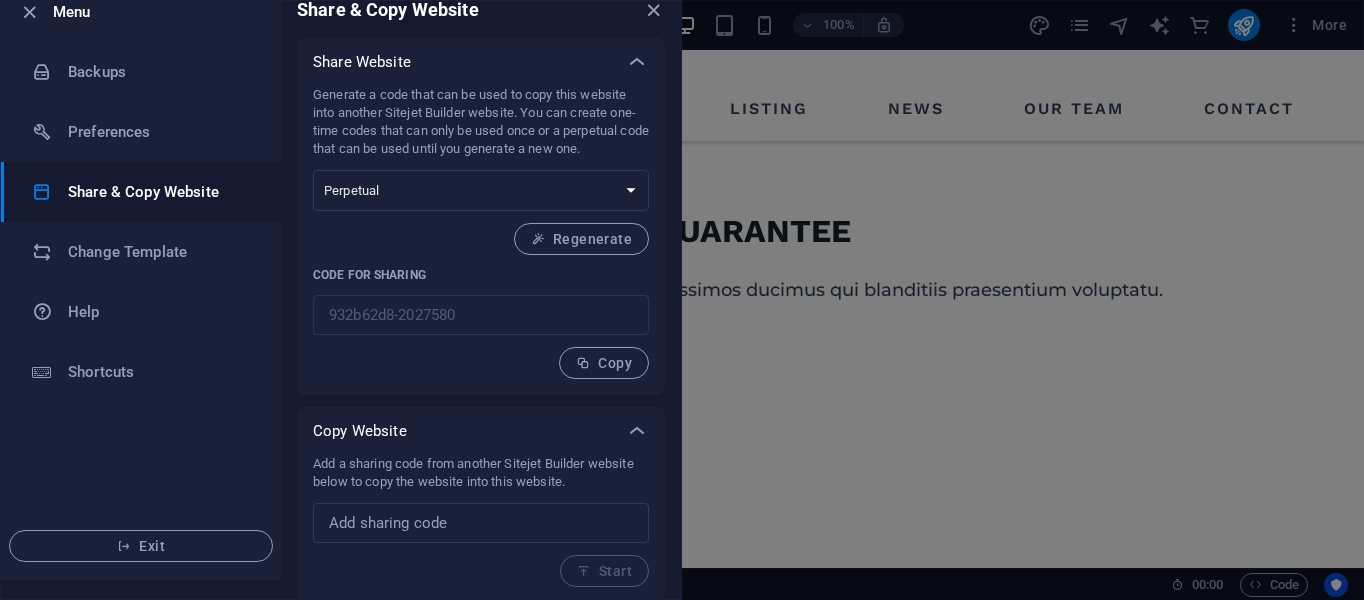 scroll, scrollTop: 23, scrollLeft: 0, axis: vertical 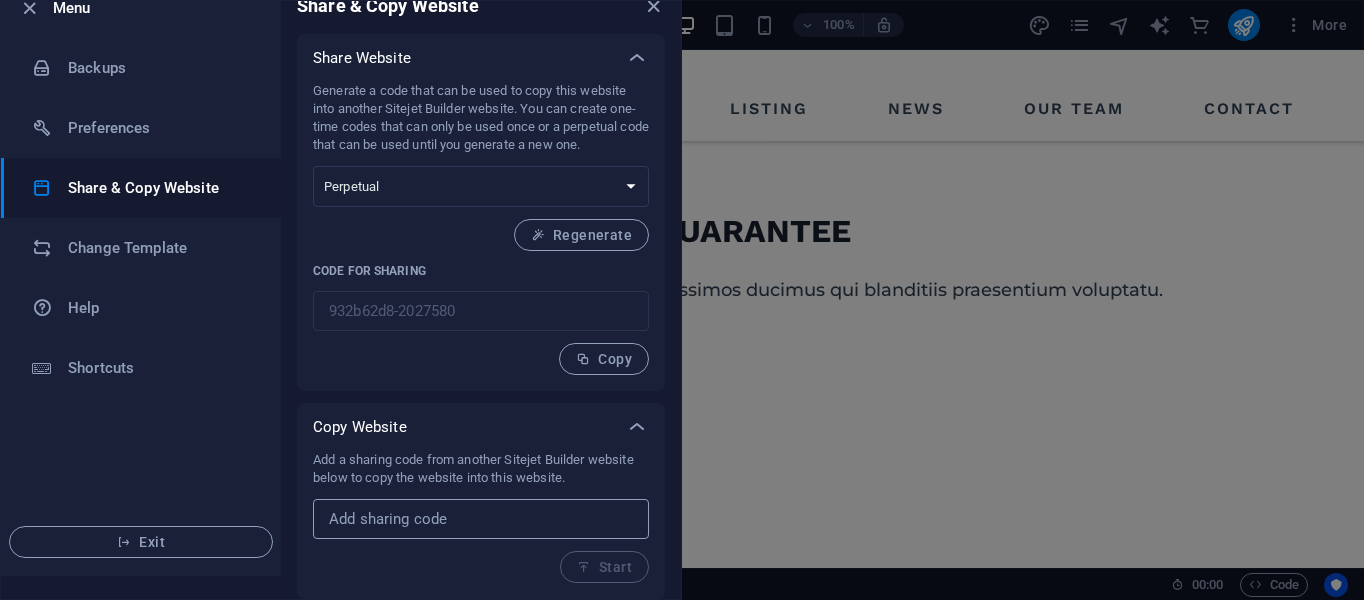 click at bounding box center [481, 519] 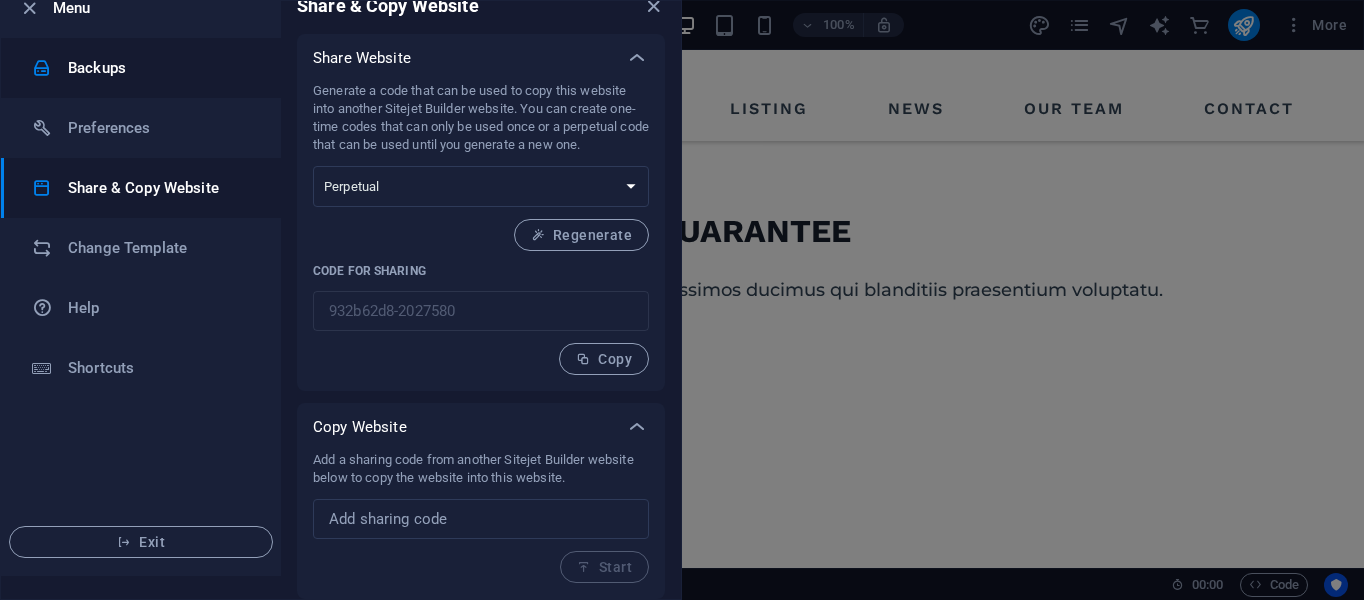 click on "Backups" at bounding box center [160, 68] 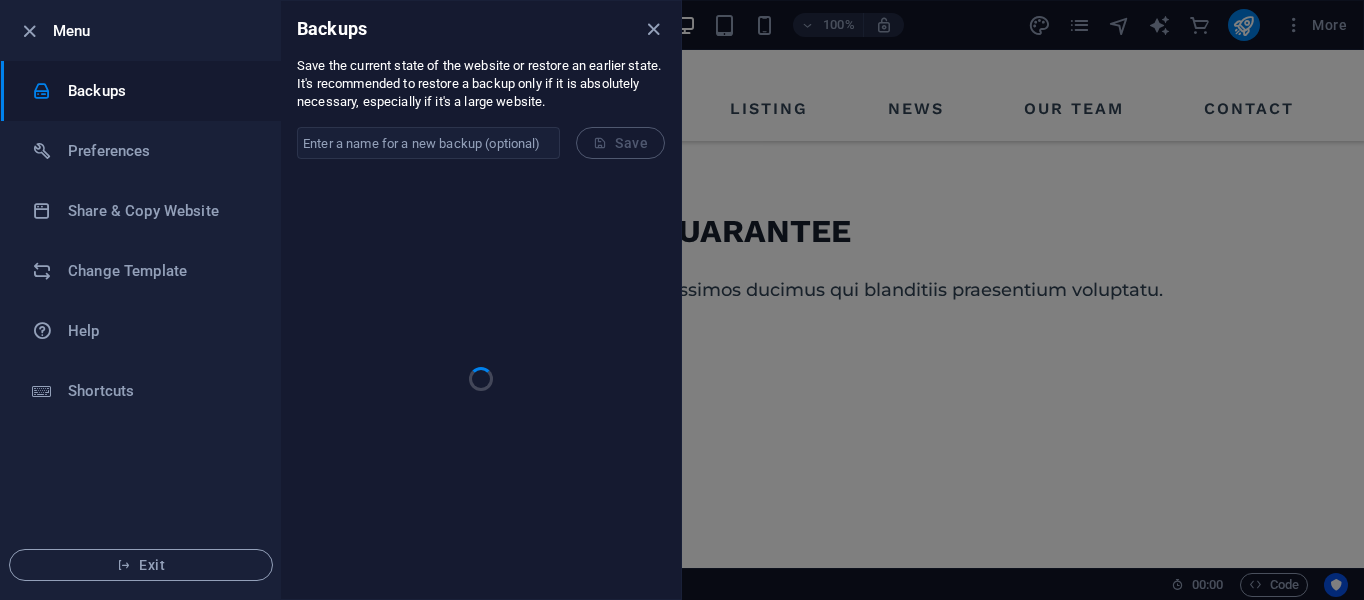 scroll, scrollTop: 0, scrollLeft: 0, axis: both 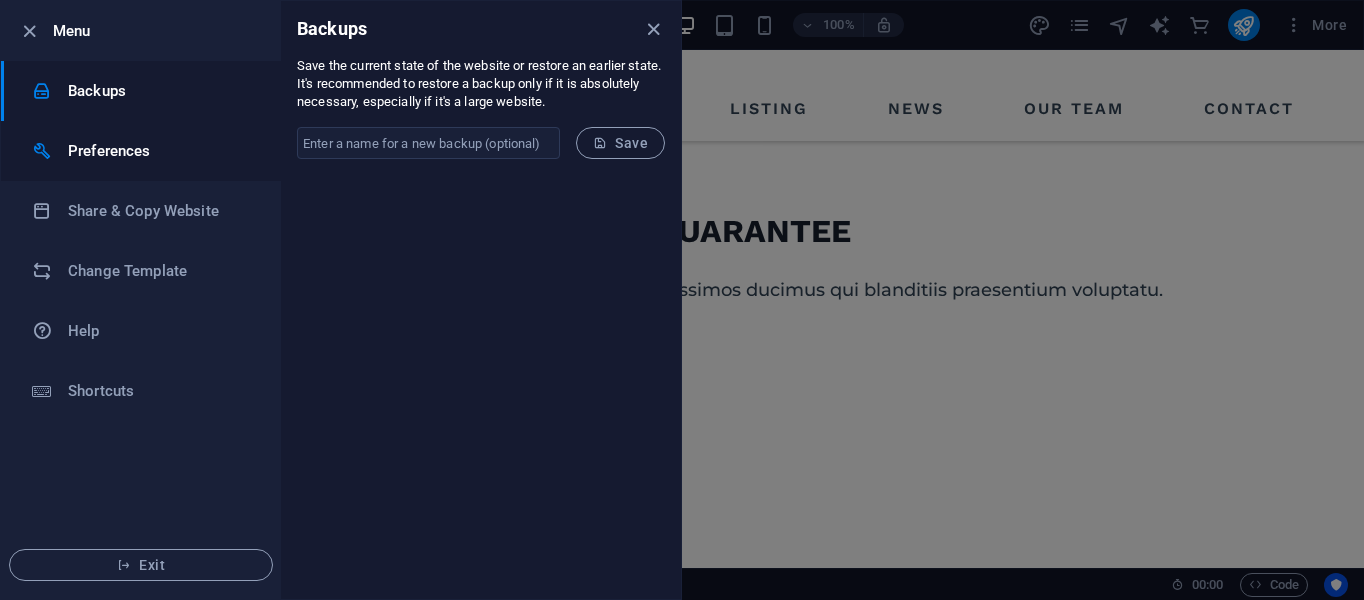 click on "Preferences" at bounding box center [160, 151] 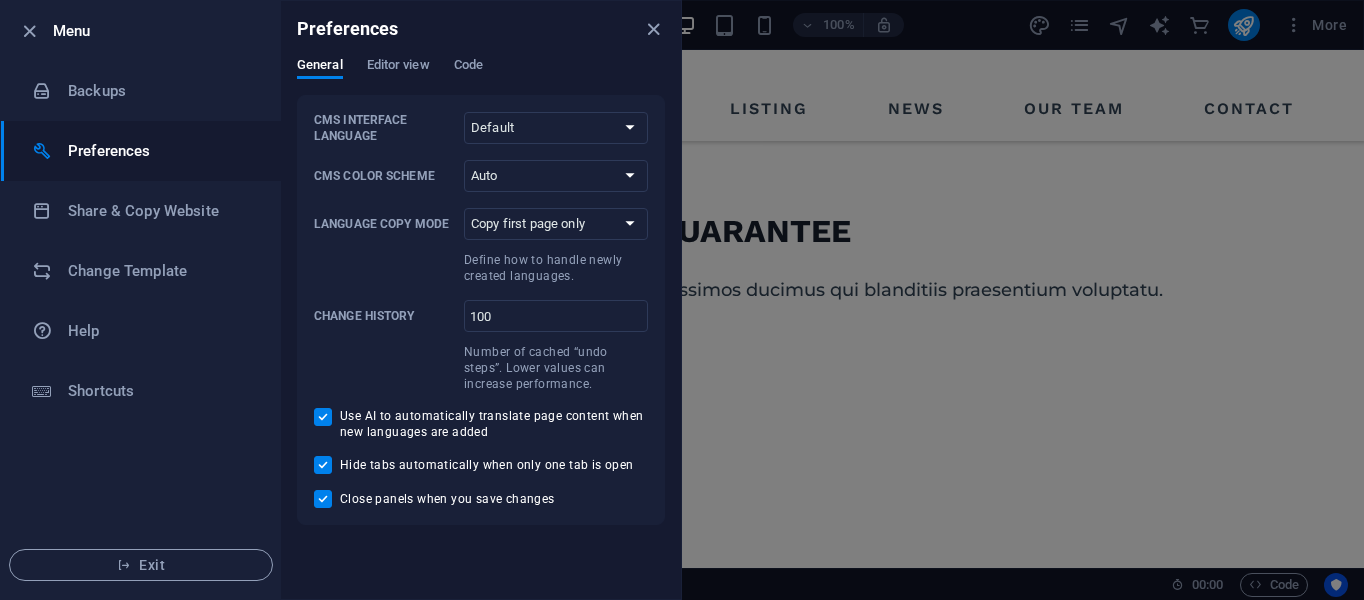 click on "Menu" at bounding box center [159, 31] 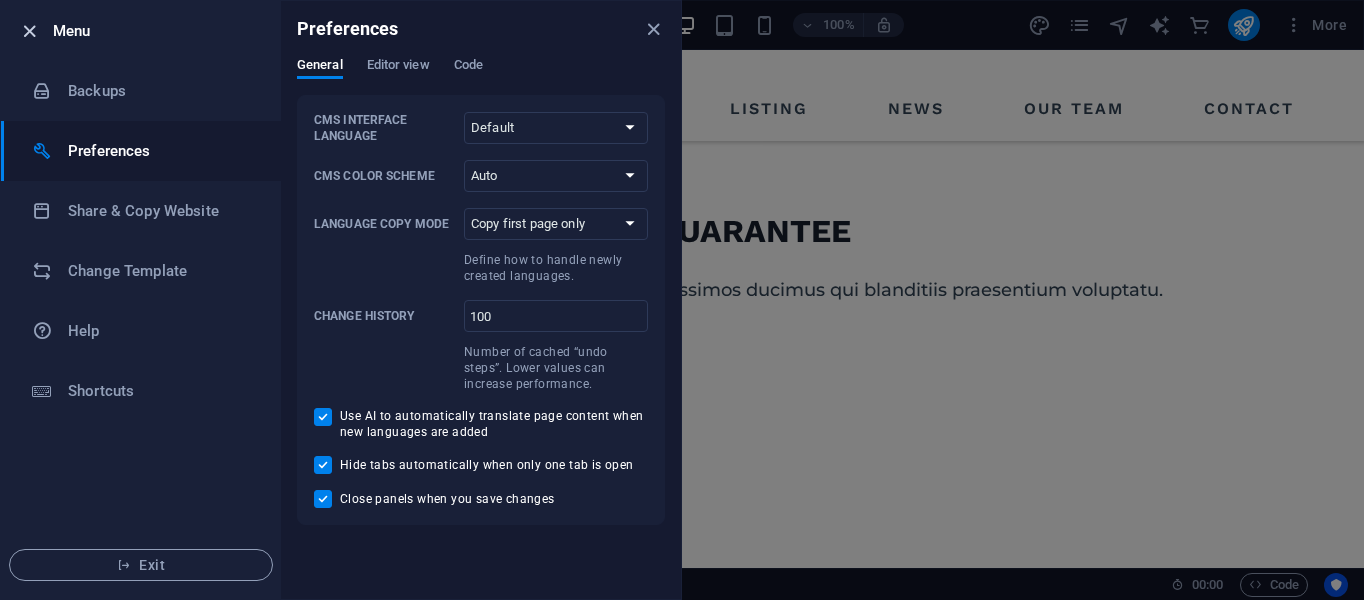 click at bounding box center [29, 31] 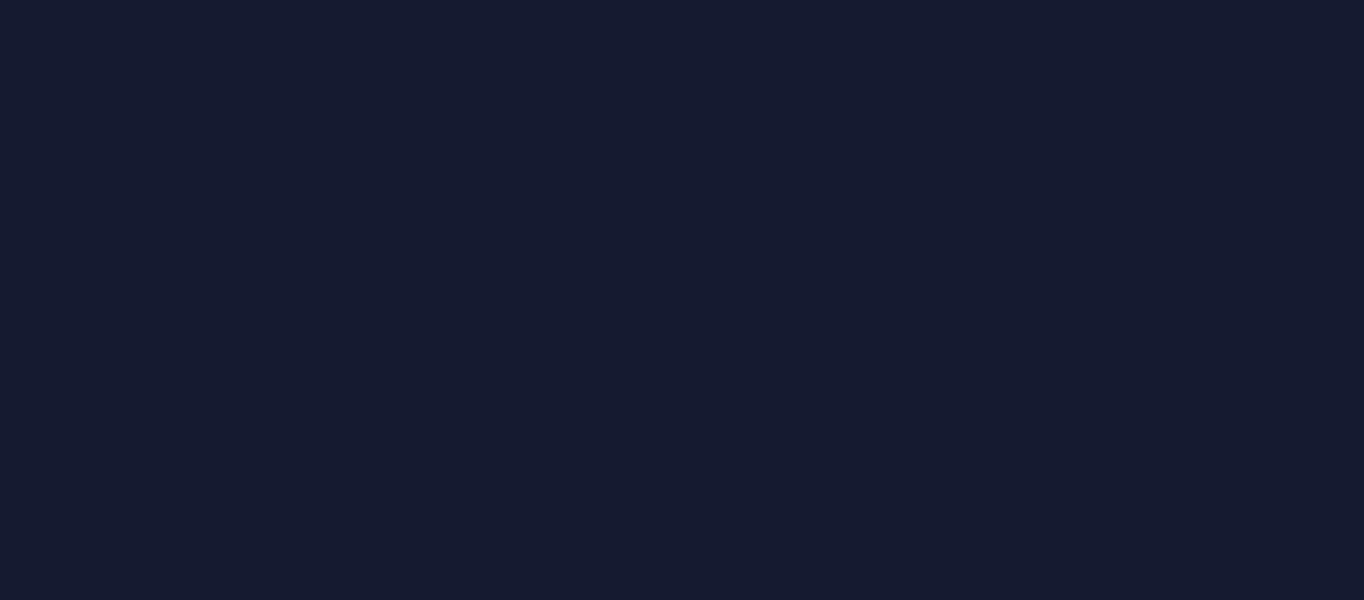 scroll, scrollTop: 0, scrollLeft: 0, axis: both 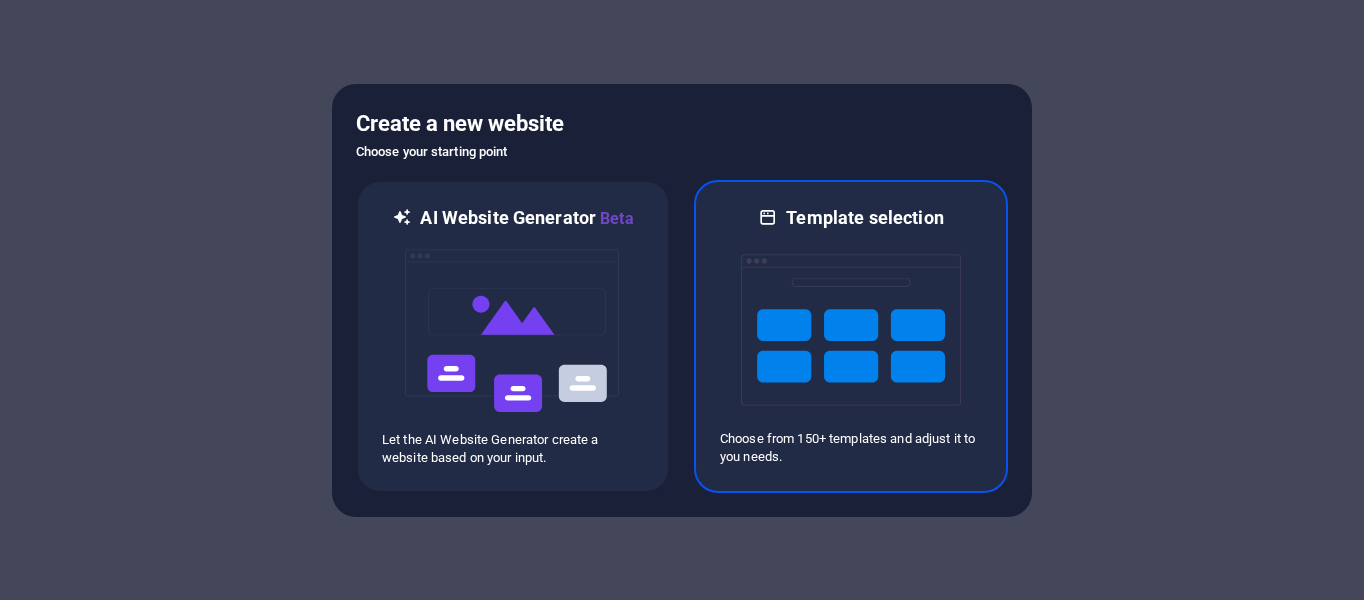 click at bounding box center (851, 330) 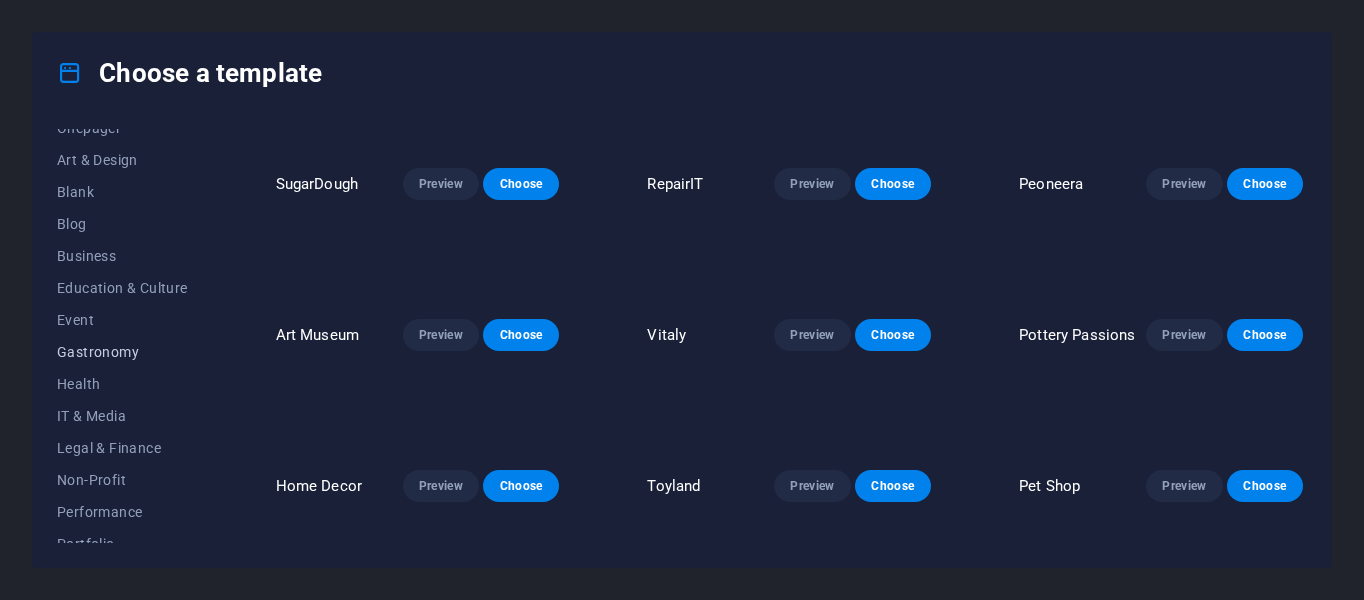 scroll, scrollTop: 118, scrollLeft: 0, axis: vertical 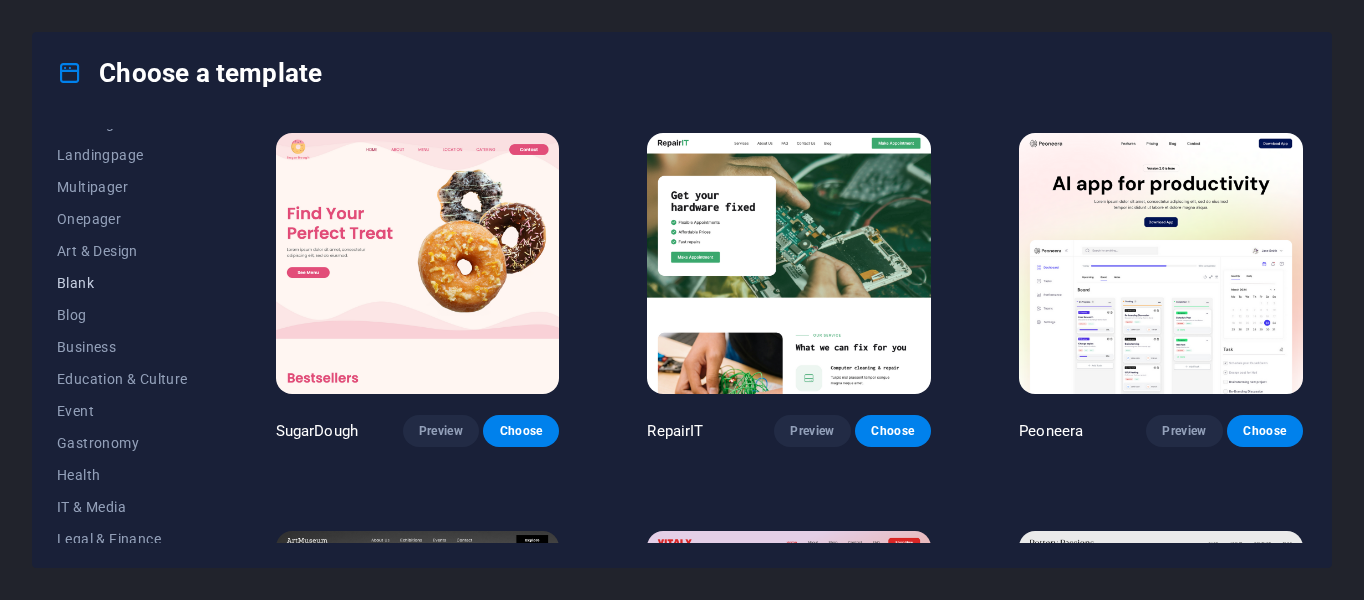 click on "Blank" at bounding box center (122, 283) 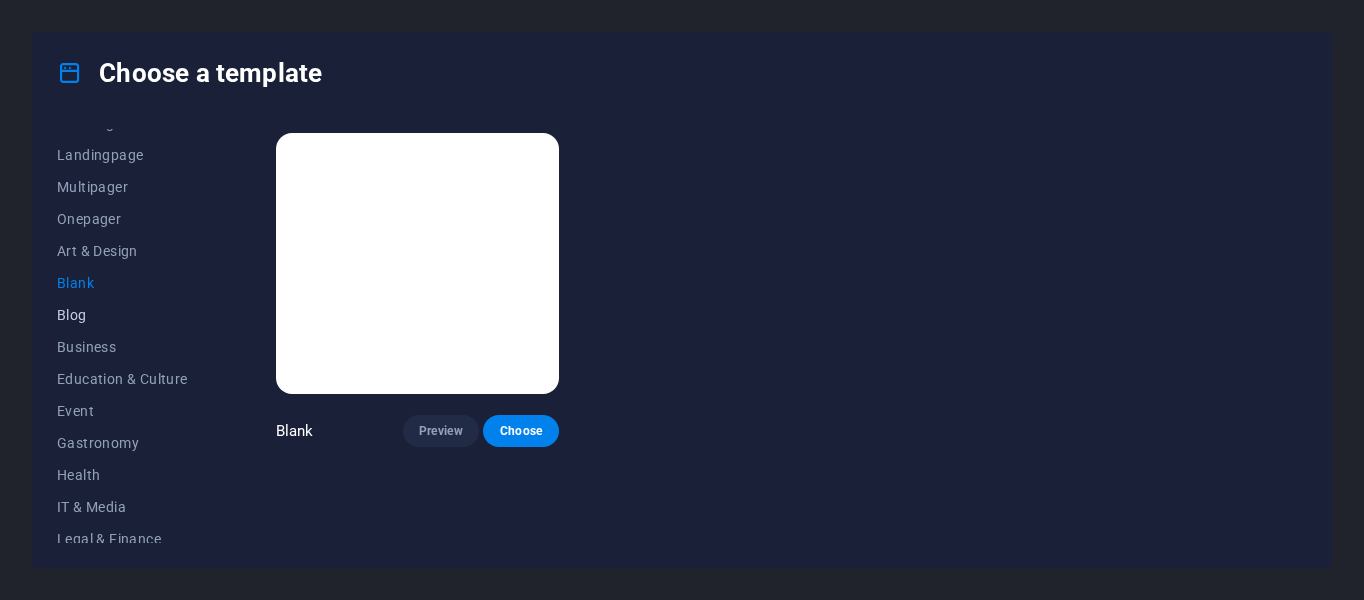 click on "Blog" at bounding box center (122, 315) 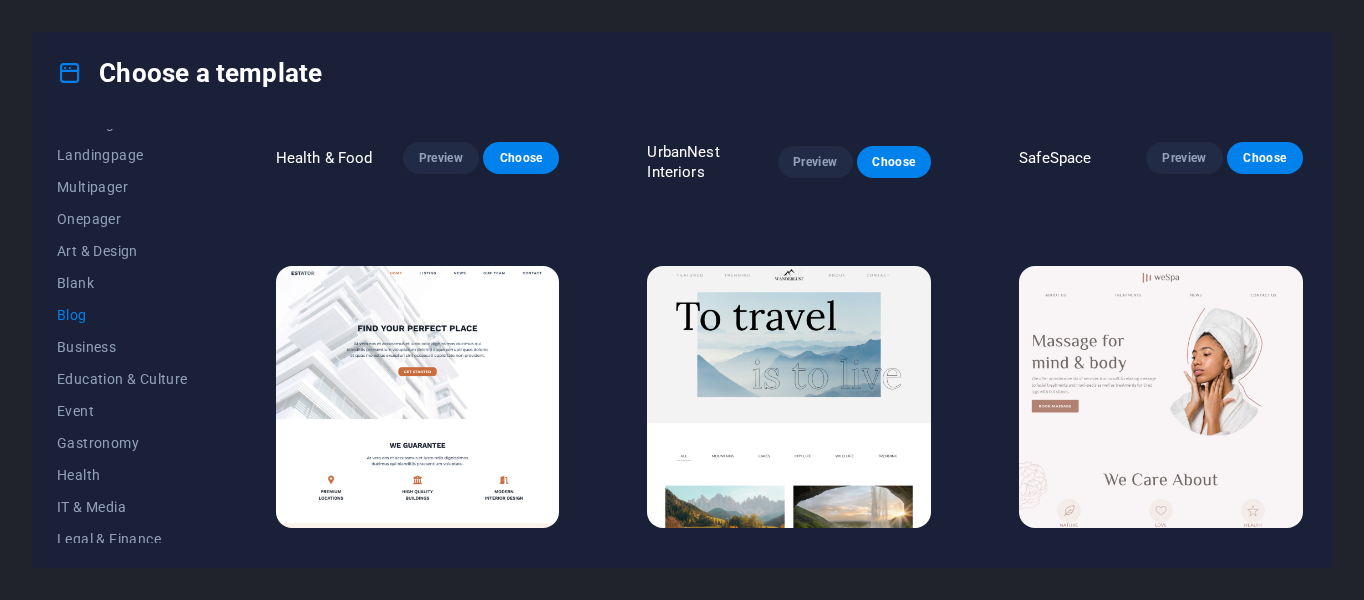 scroll, scrollTop: 1200, scrollLeft: 0, axis: vertical 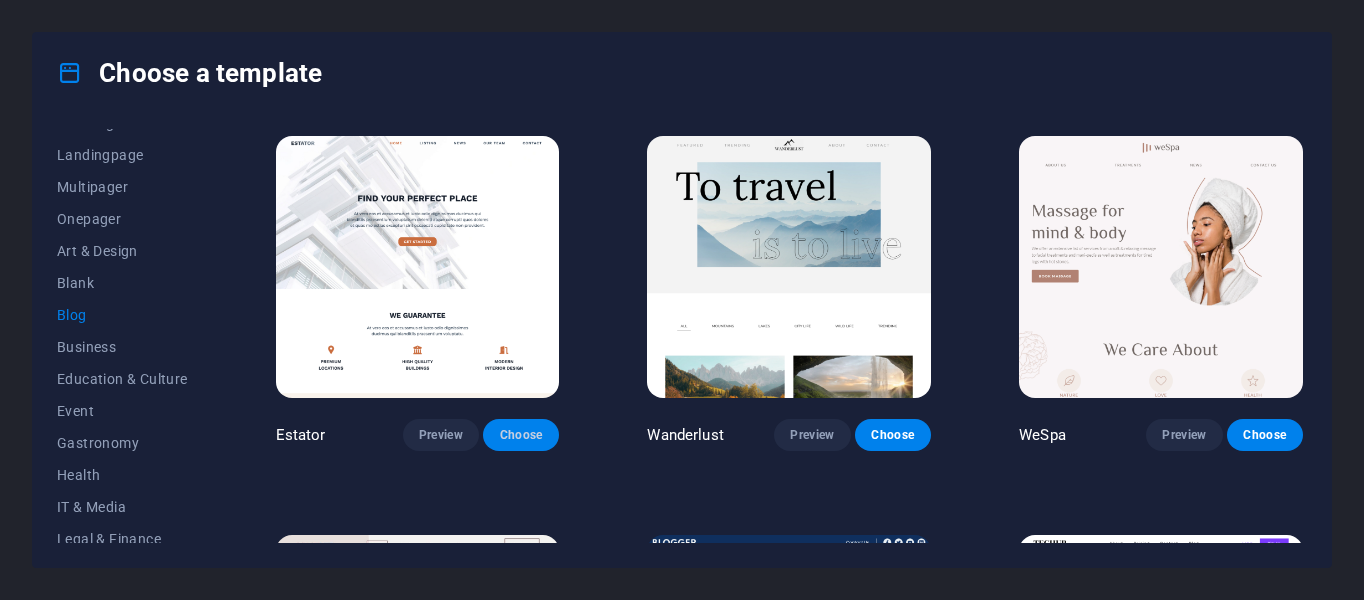 click on "Choose" at bounding box center (521, 435) 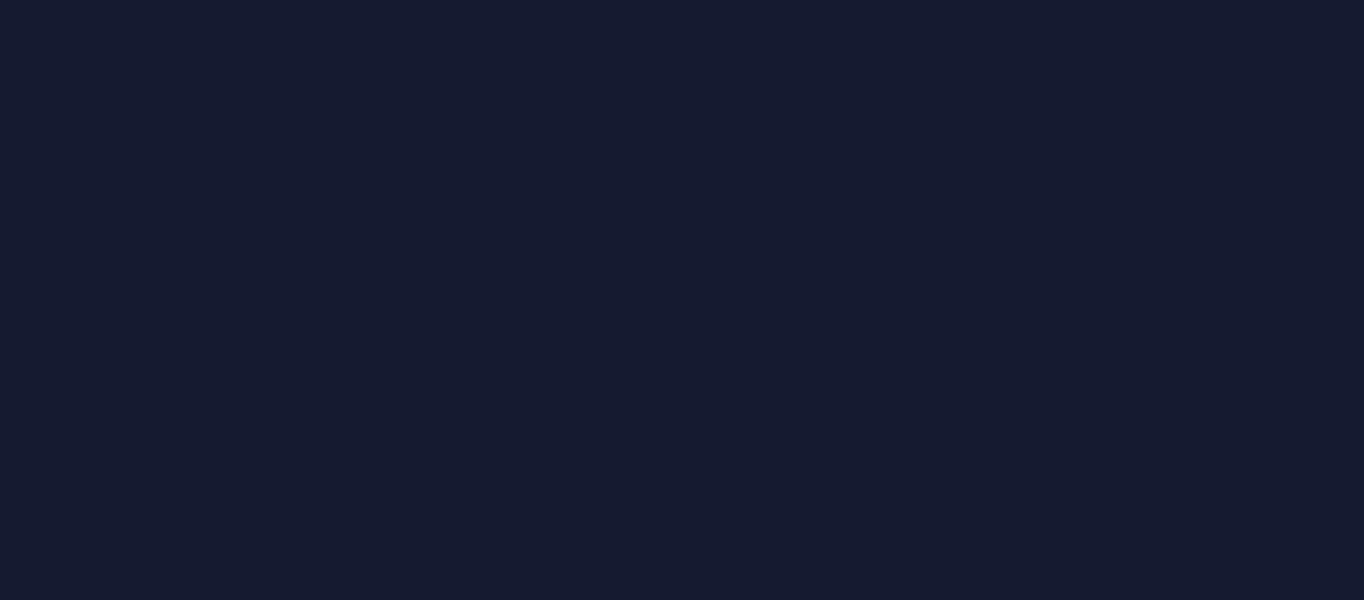 scroll, scrollTop: 0, scrollLeft: 0, axis: both 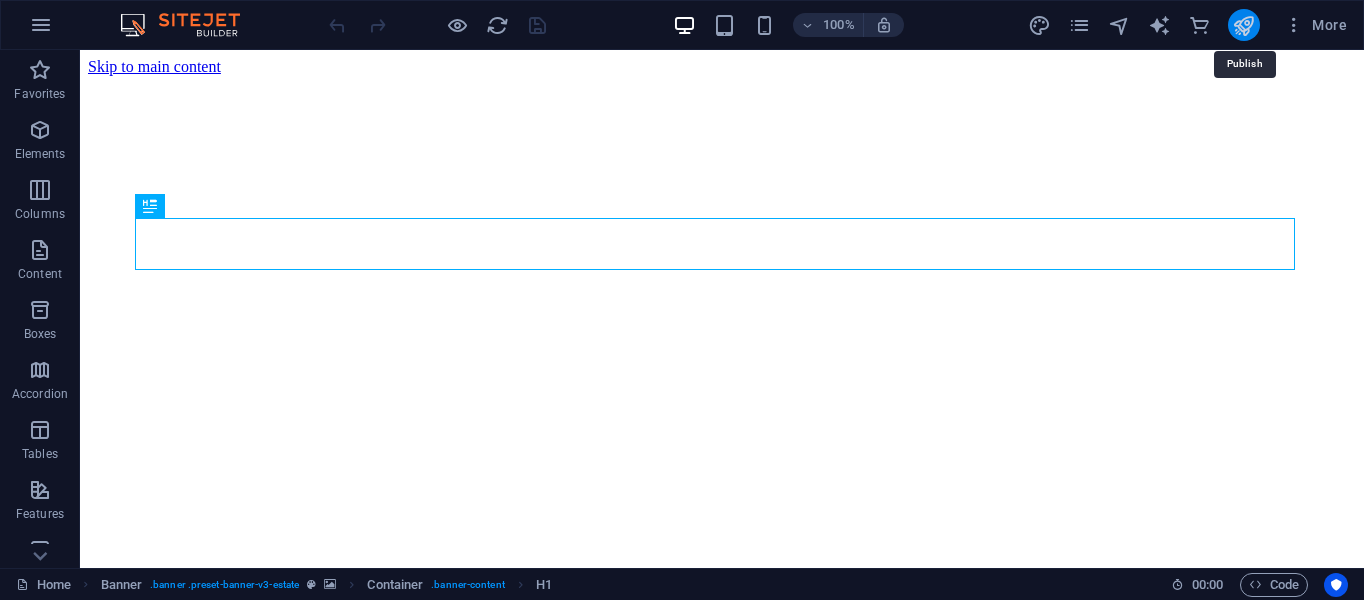click at bounding box center [1243, 25] 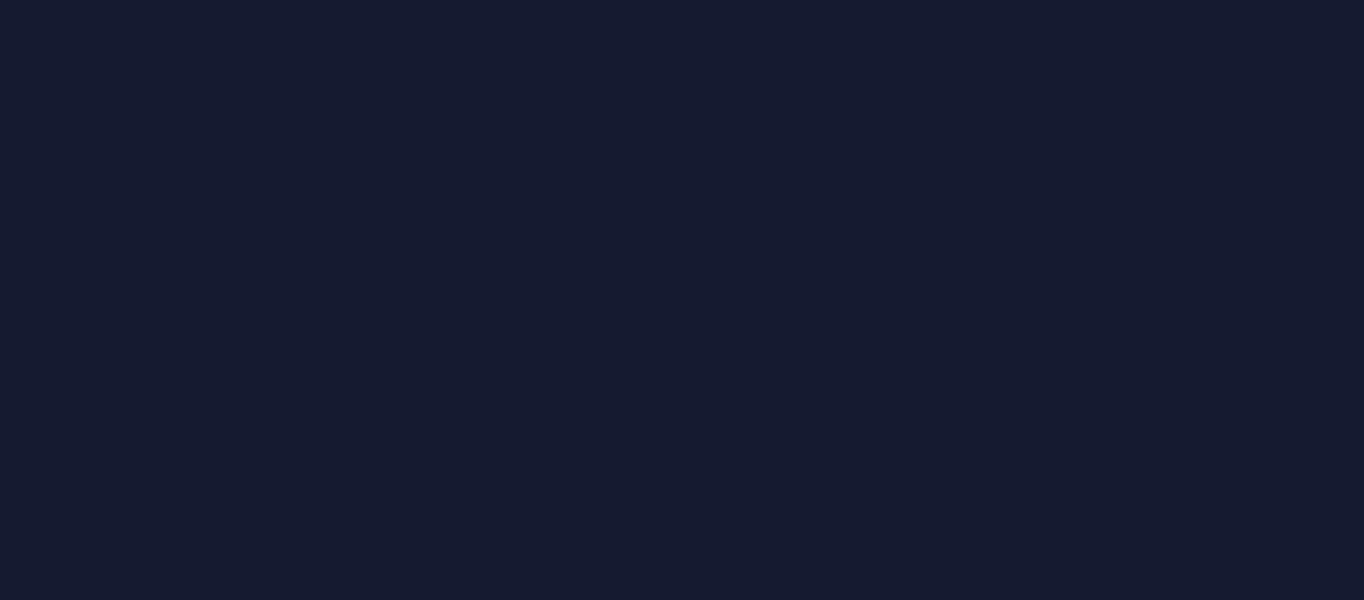 scroll, scrollTop: 0, scrollLeft: 0, axis: both 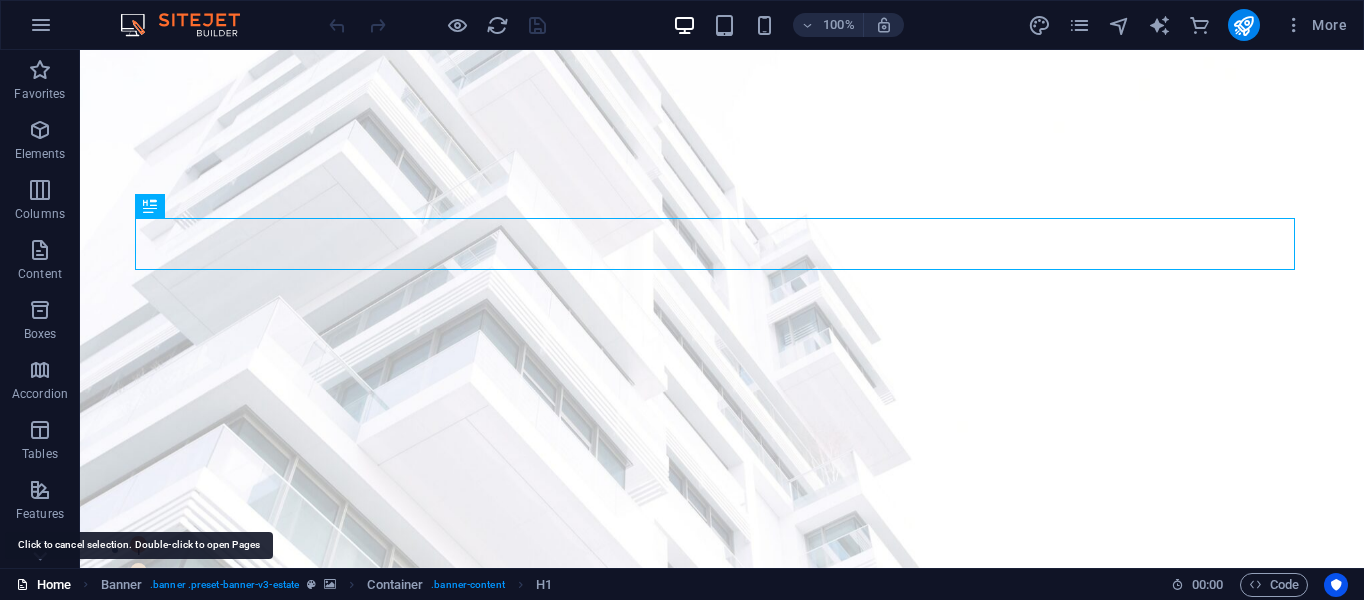 click on "Home" at bounding box center (43, 585) 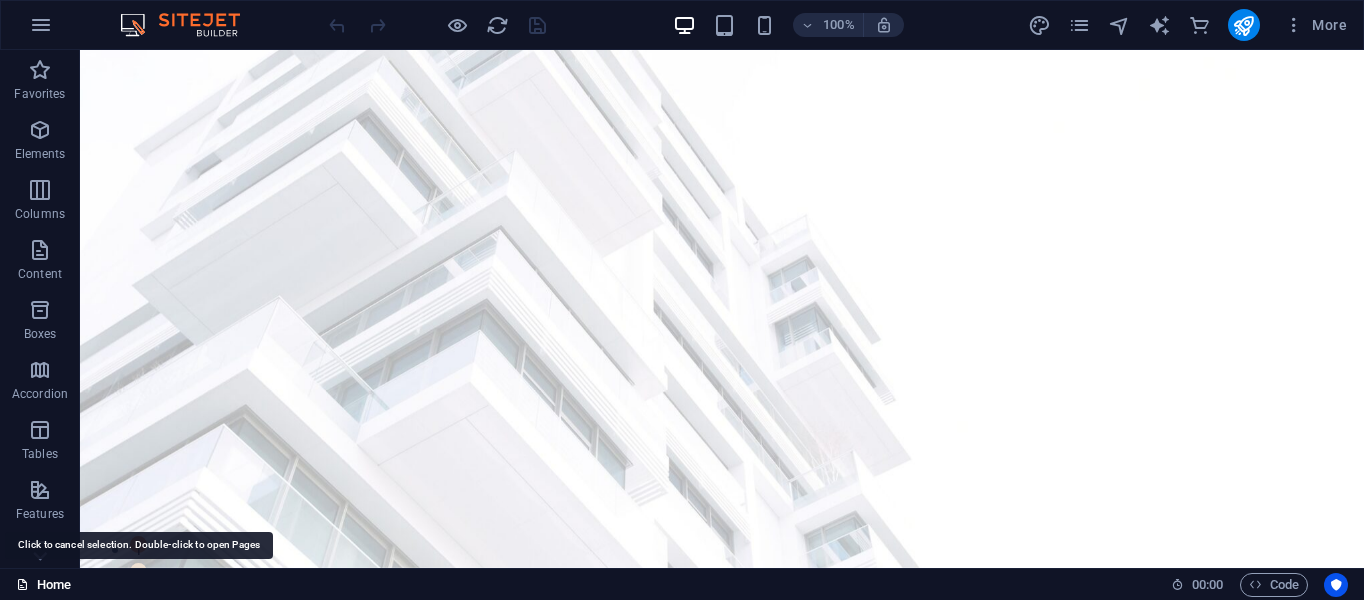 click at bounding box center [22, 584] 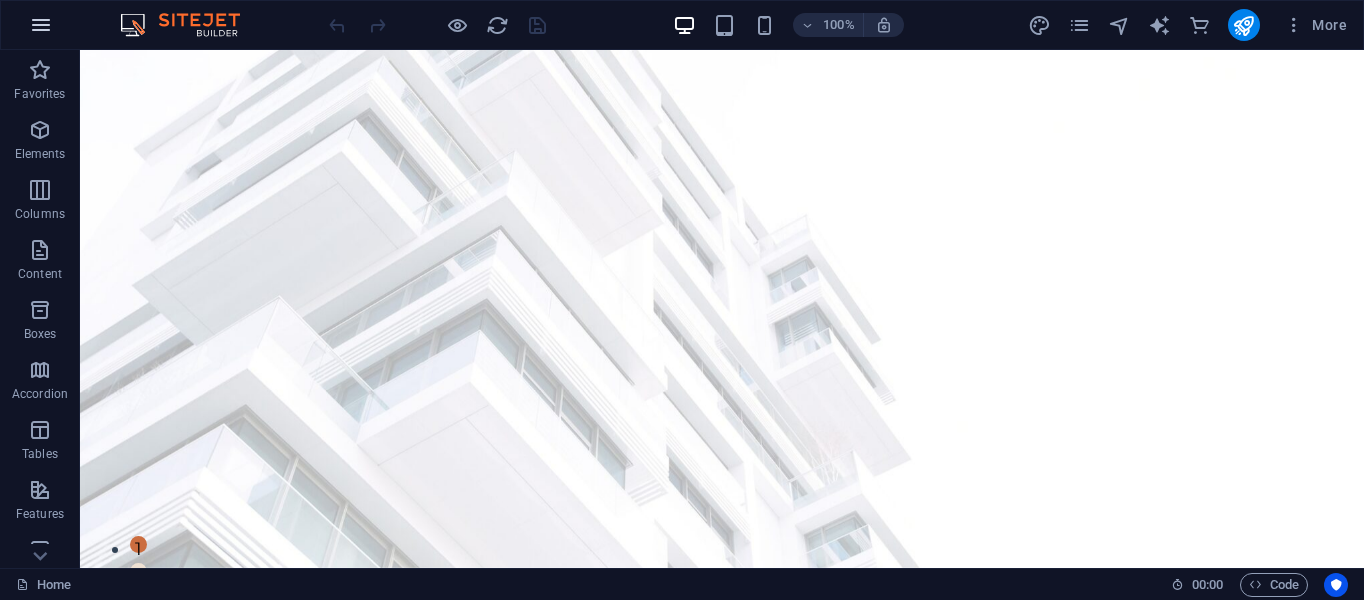 click at bounding box center [41, 25] 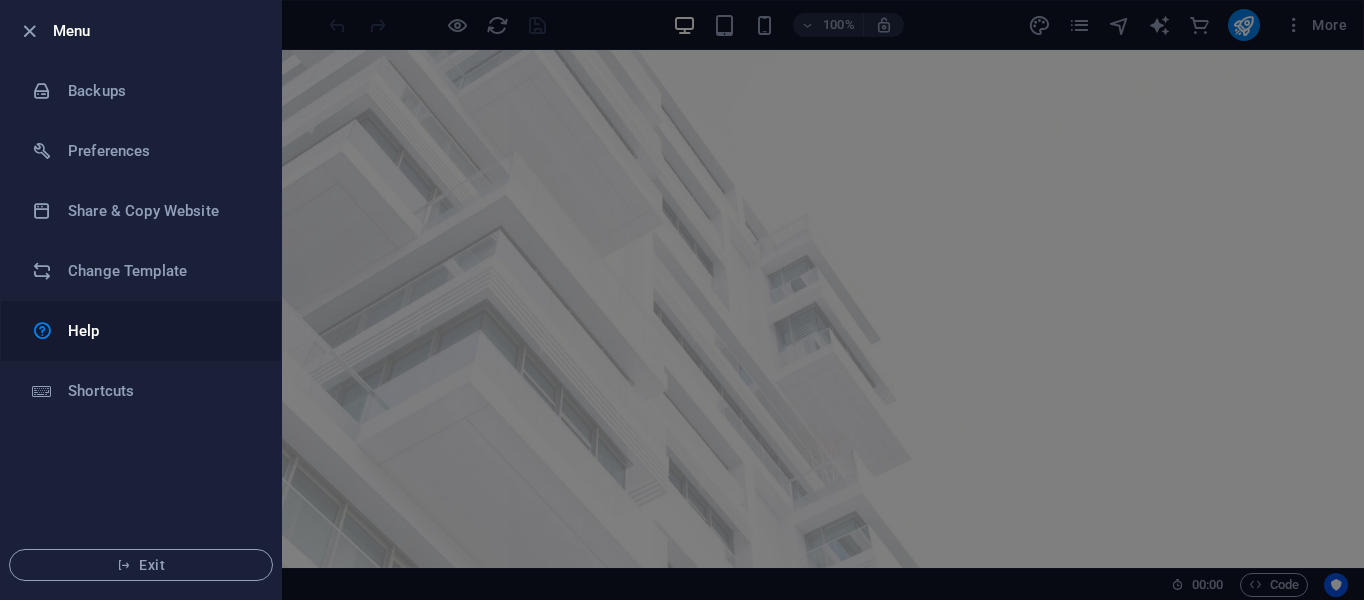 click on "Help" at bounding box center [160, 331] 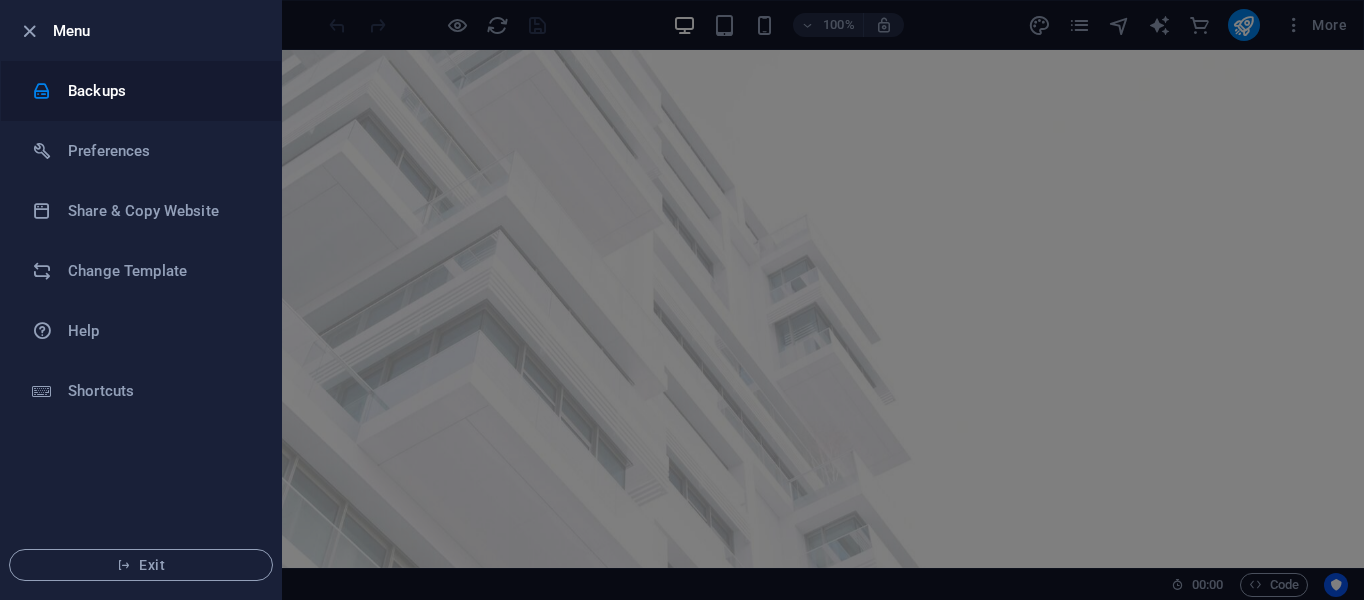 click on "Backups" at bounding box center (160, 91) 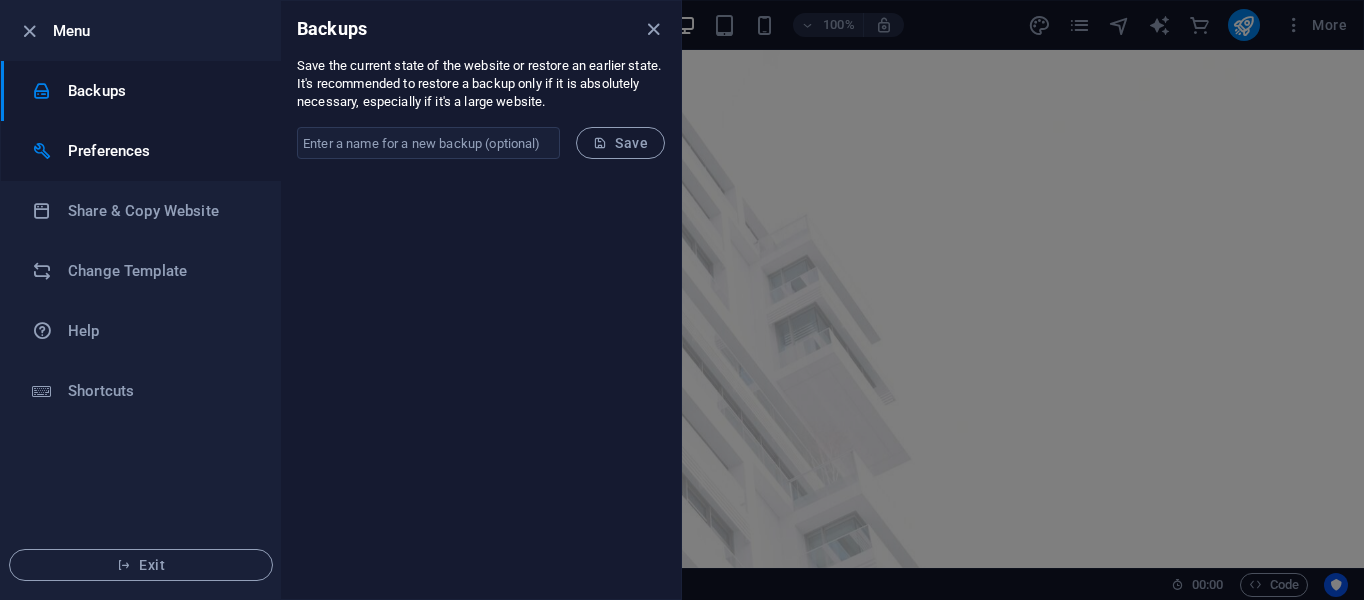 click on "Preferences" at bounding box center (141, 151) 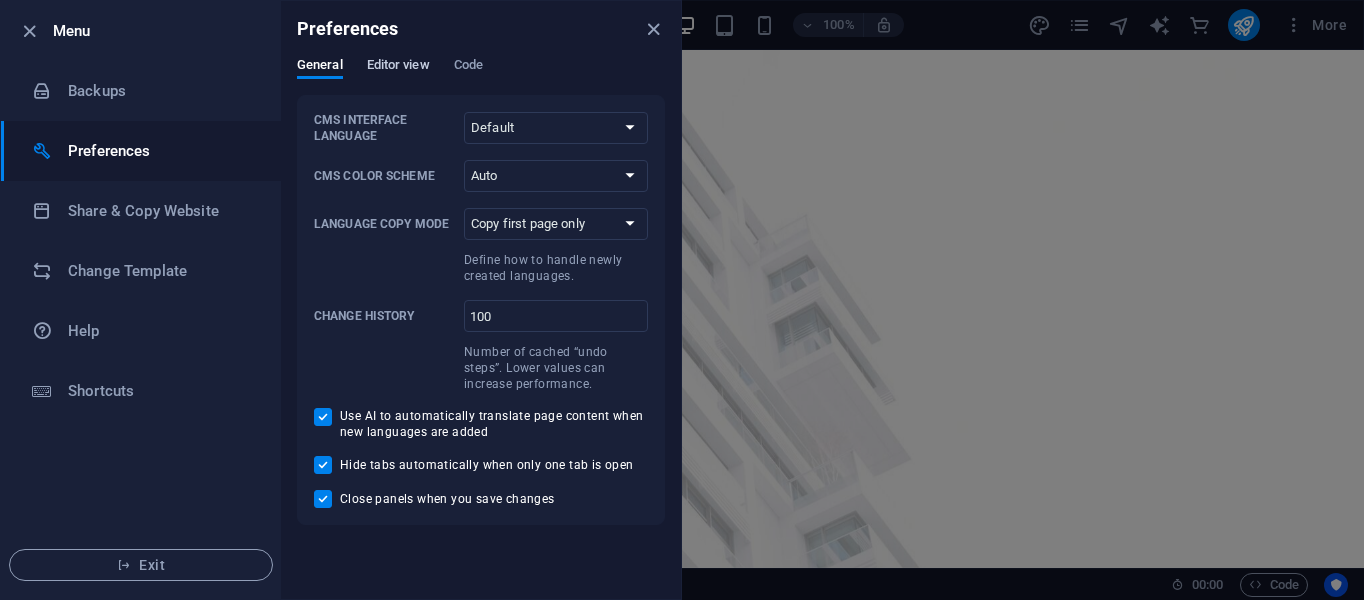 click on "Editor view" at bounding box center (398, 67) 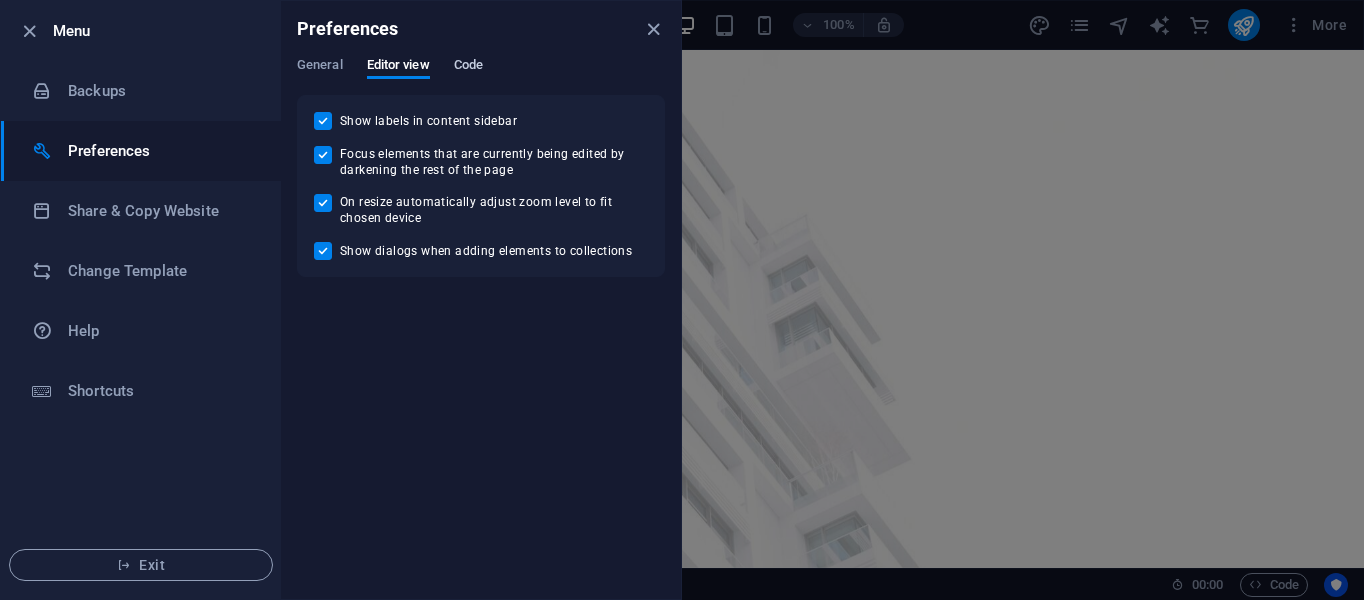 click on "Code" at bounding box center [468, 67] 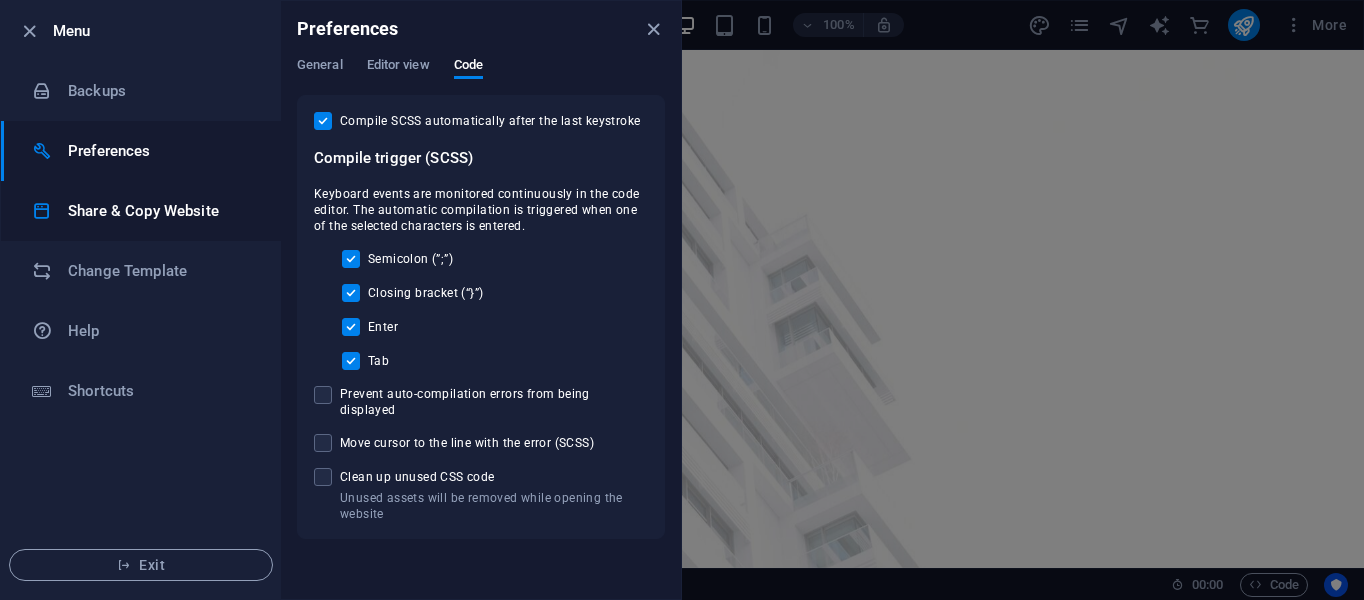 click on "Share & Copy Website" at bounding box center [160, 211] 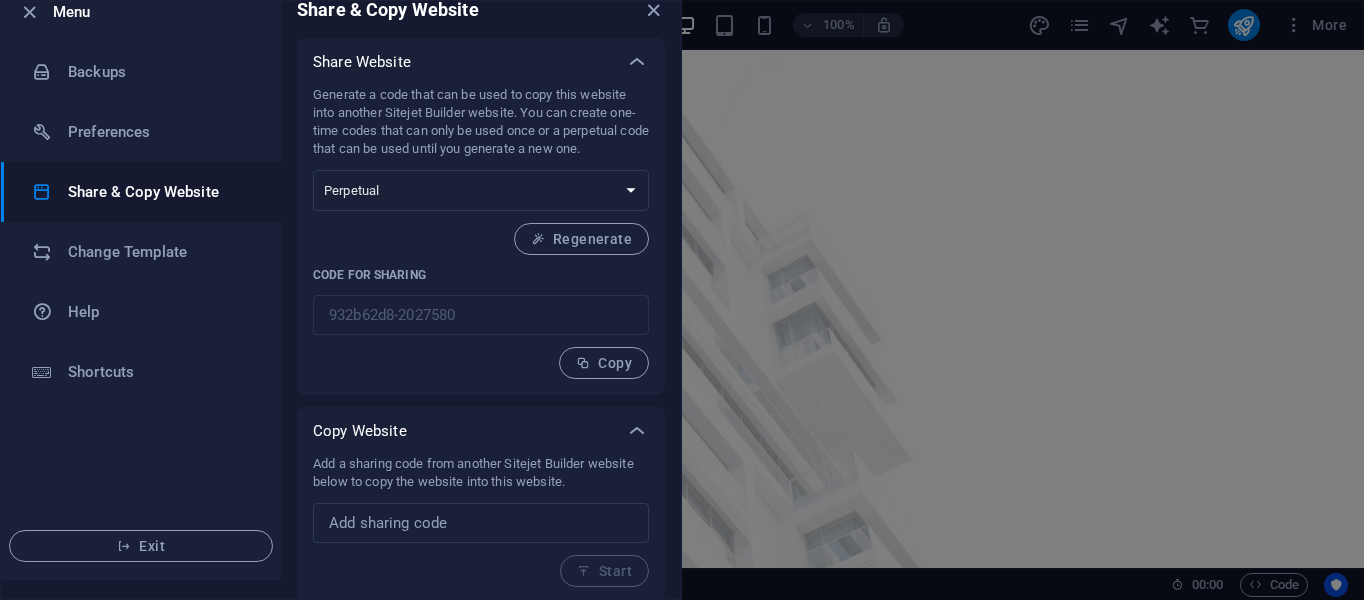 scroll, scrollTop: 23, scrollLeft: 0, axis: vertical 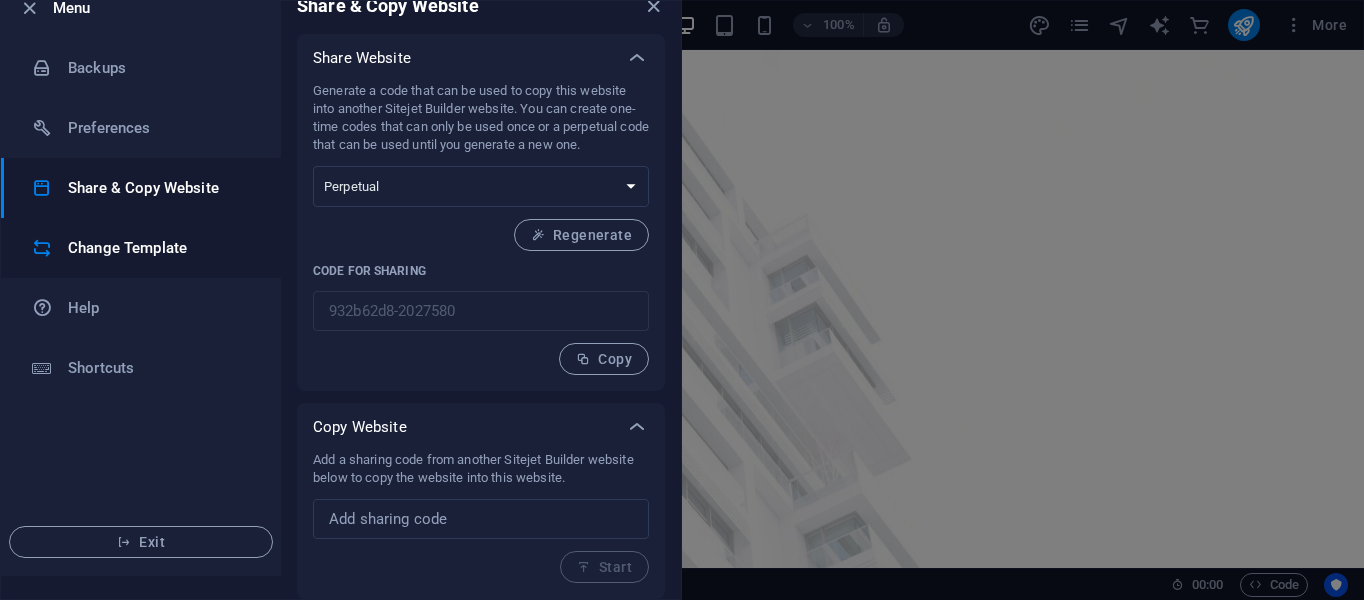 click on "Change Template" at bounding box center [160, 248] 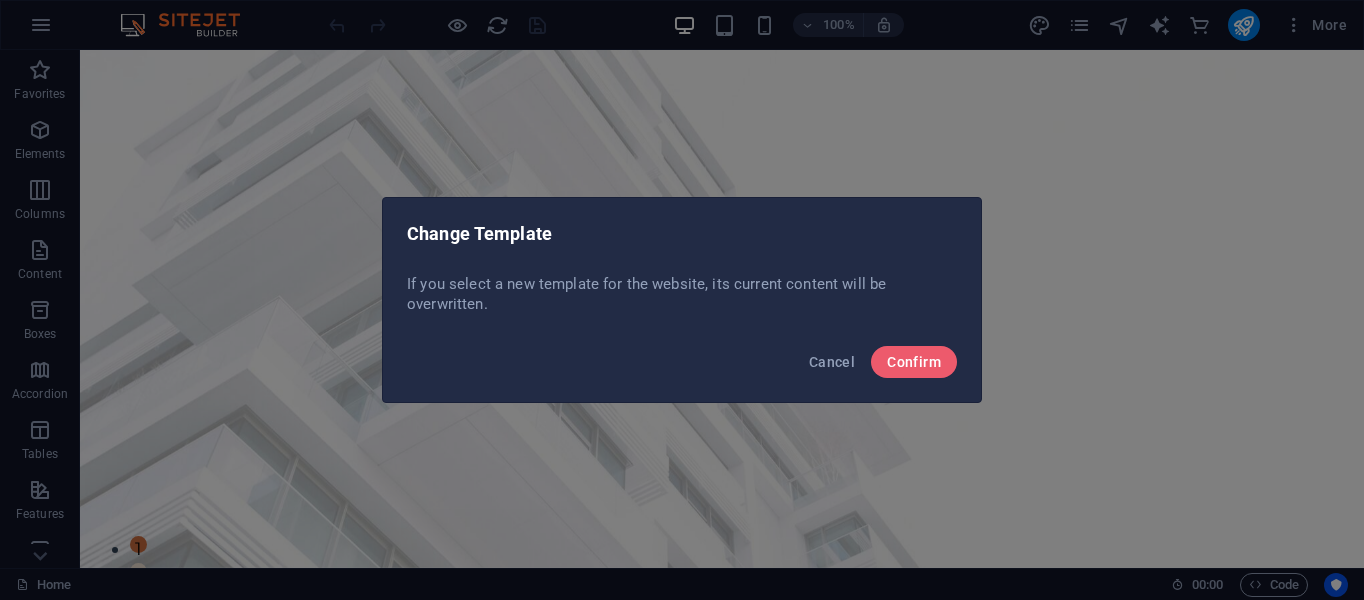 scroll, scrollTop: 0, scrollLeft: 0, axis: both 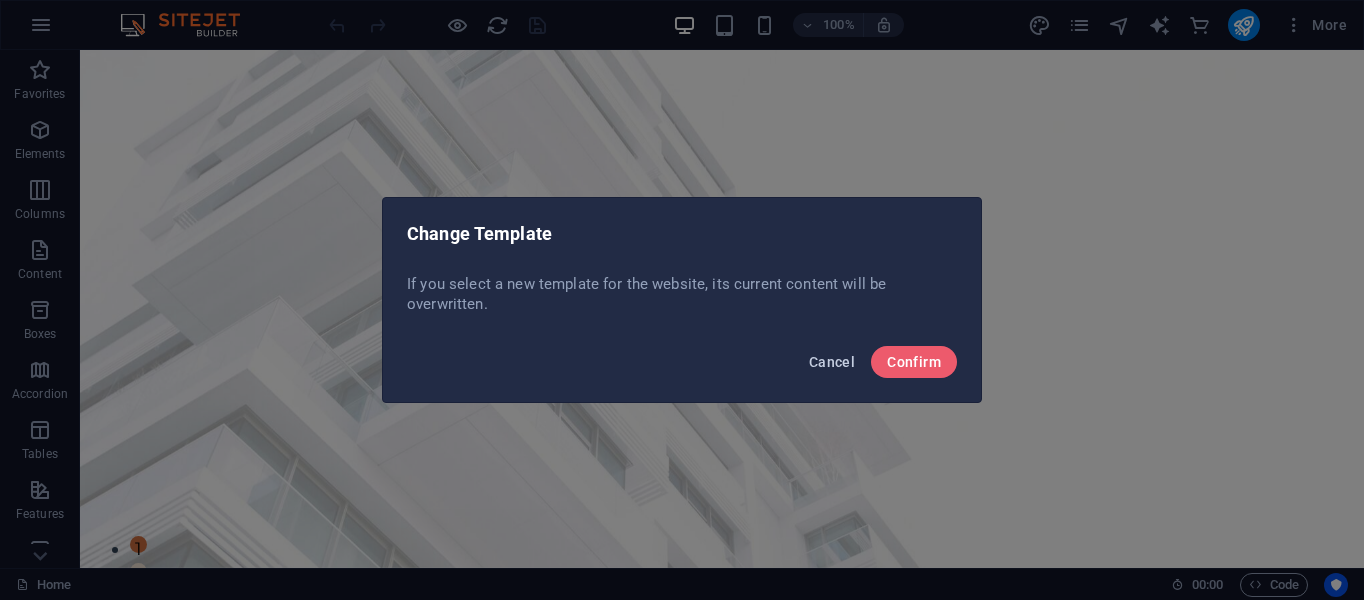 click on "Cancel" at bounding box center [832, 362] 